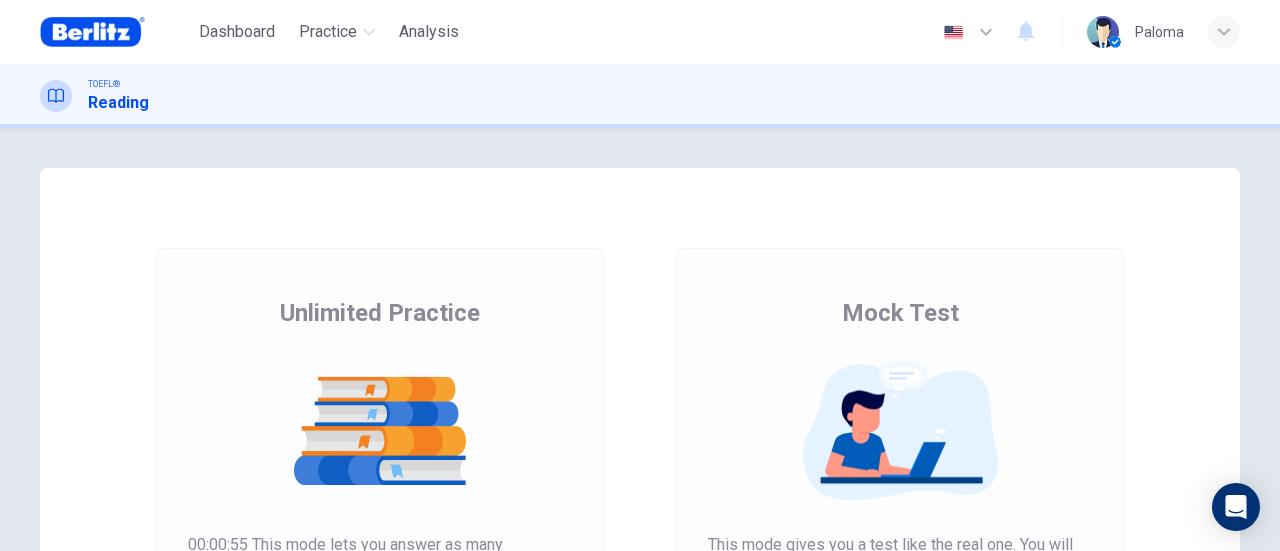 scroll, scrollTop: 0, scrollLeft: 0, axis: both 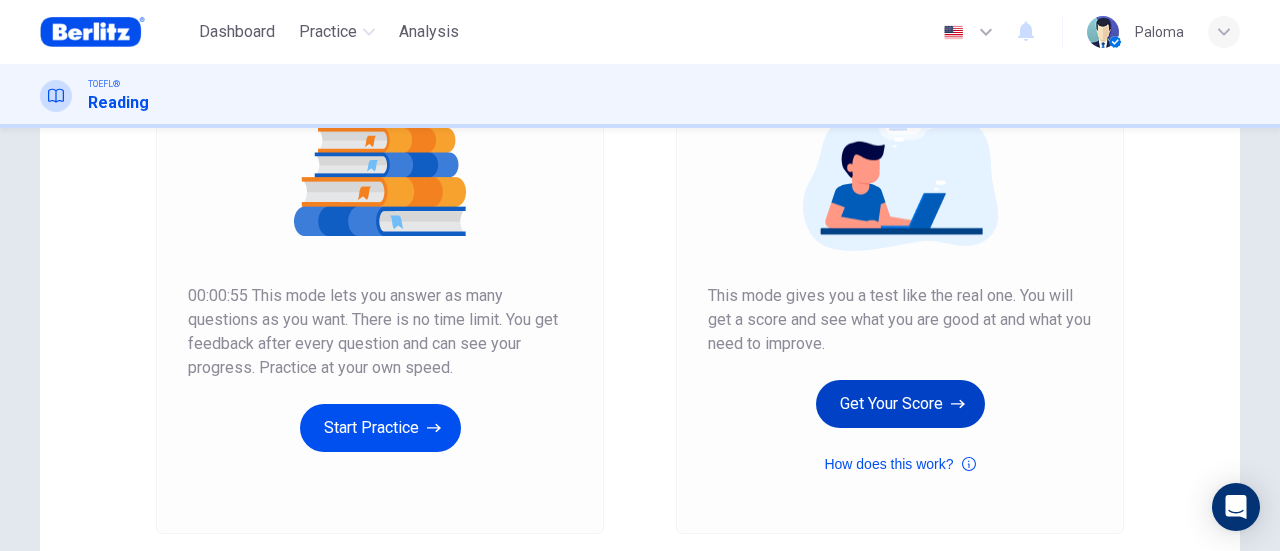 click on "Get Your Score" at bounding box center (380, 428) 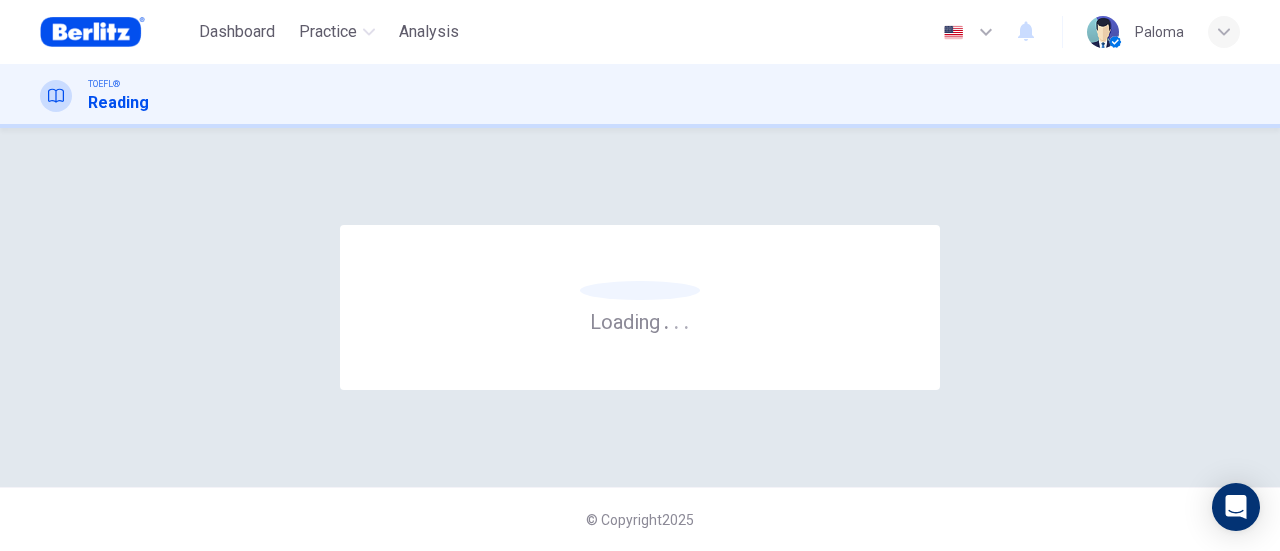 scroll, scrollTop: 0, scrollLeft: 0, axis: both 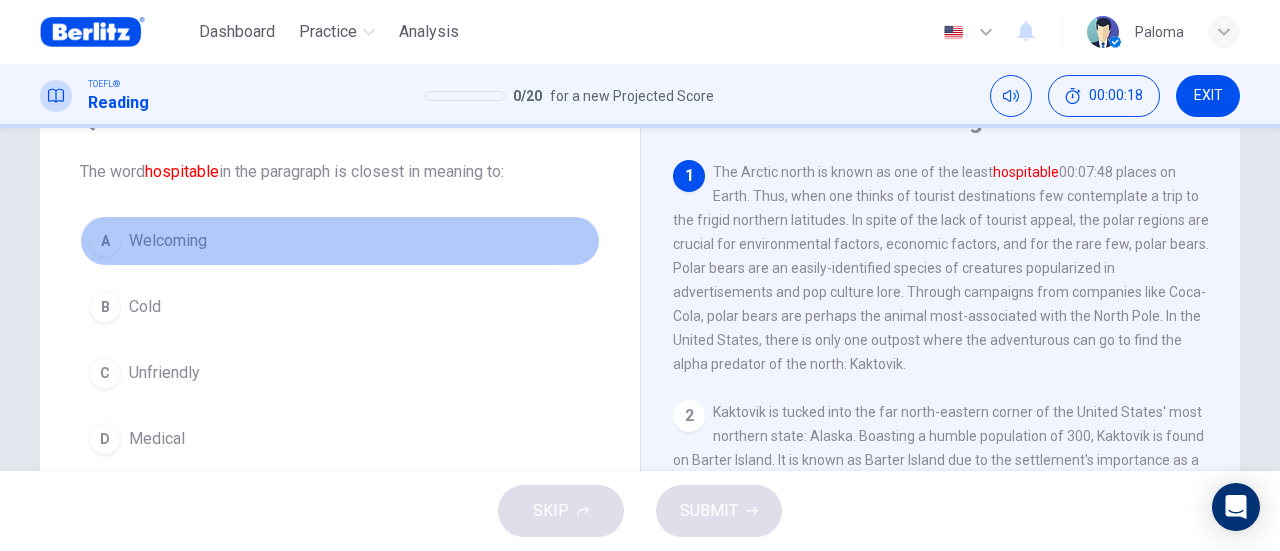 click on "A Welcoming" at bounding box center [340, 241] 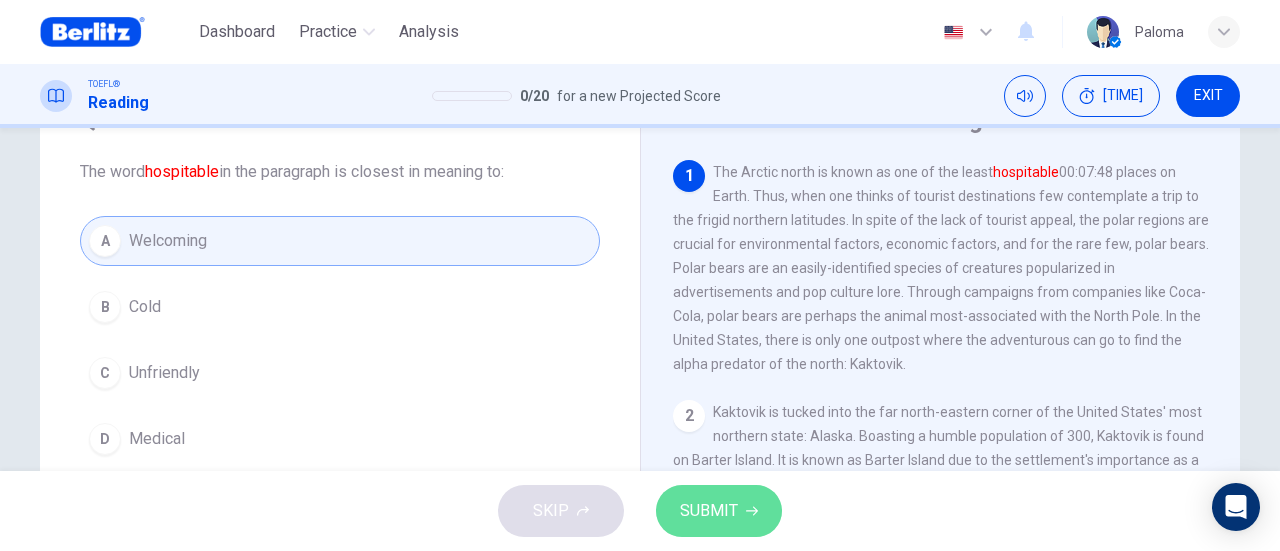 click on "SUBMIT" at bounding box center [709, 511] 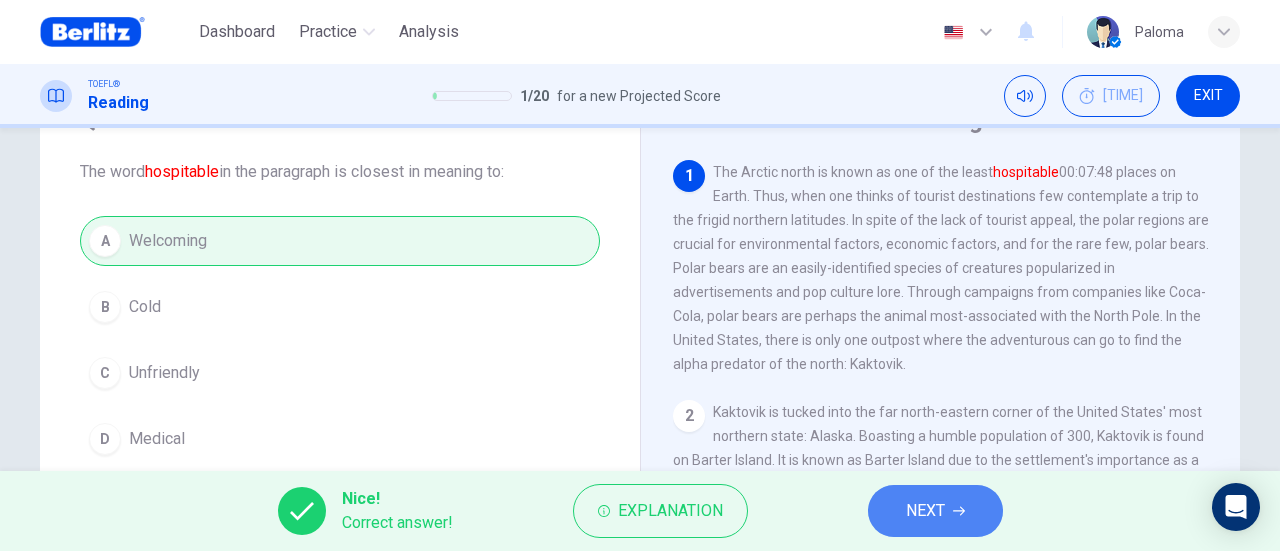 click on "NEXT" at bounding box center (925, 511) 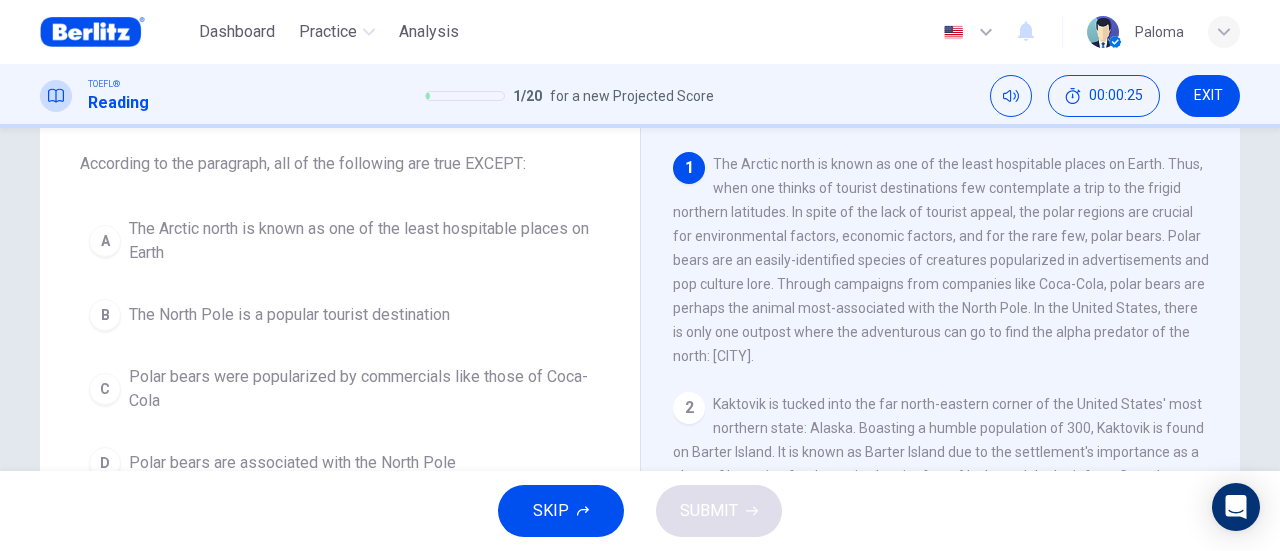 scroll, scrollTop: 120, scrollLeft: 0, axis: vertical 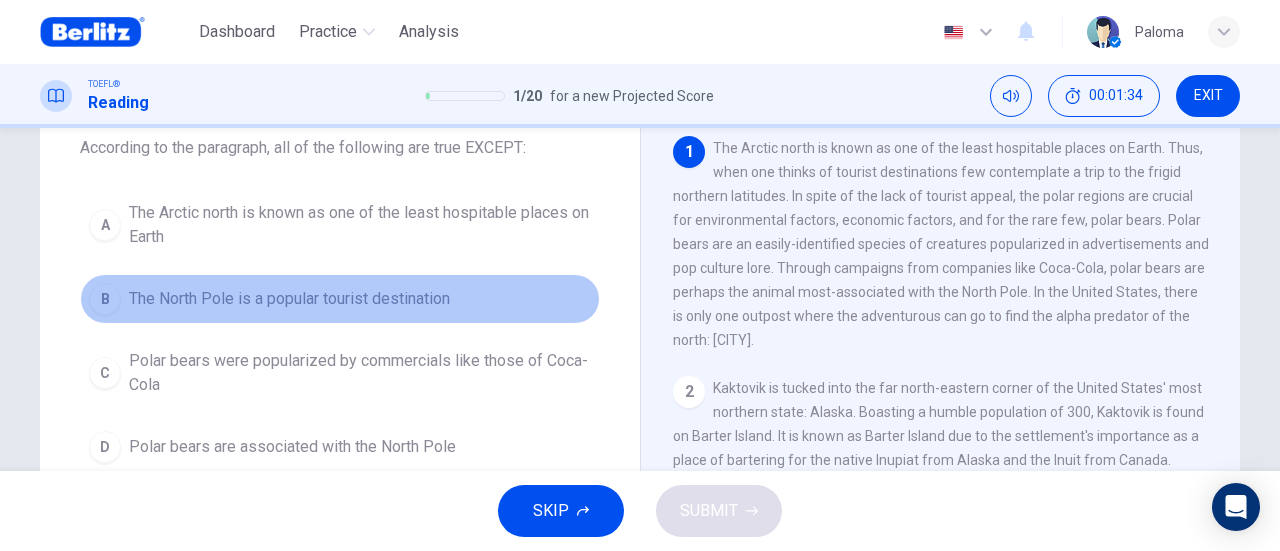 click on "B The North Pole is a popular tourist destination" at bounding box center [340, 299] 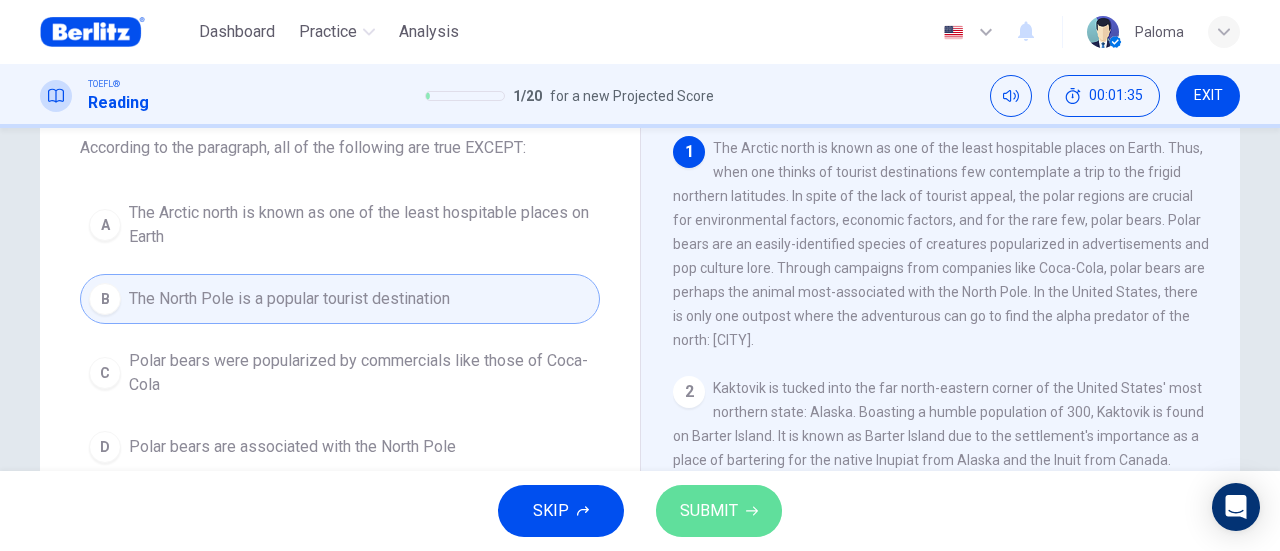 click on "SUBMIT" at bounding box center [709, 511] 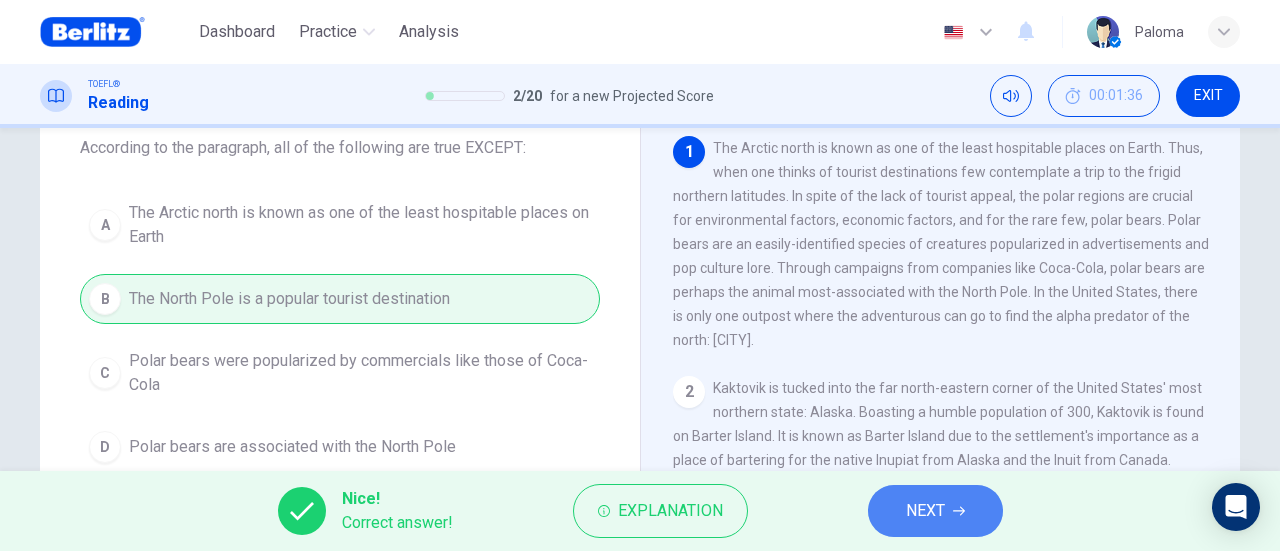 click on "NEXT" at bounding box center (925, 511) 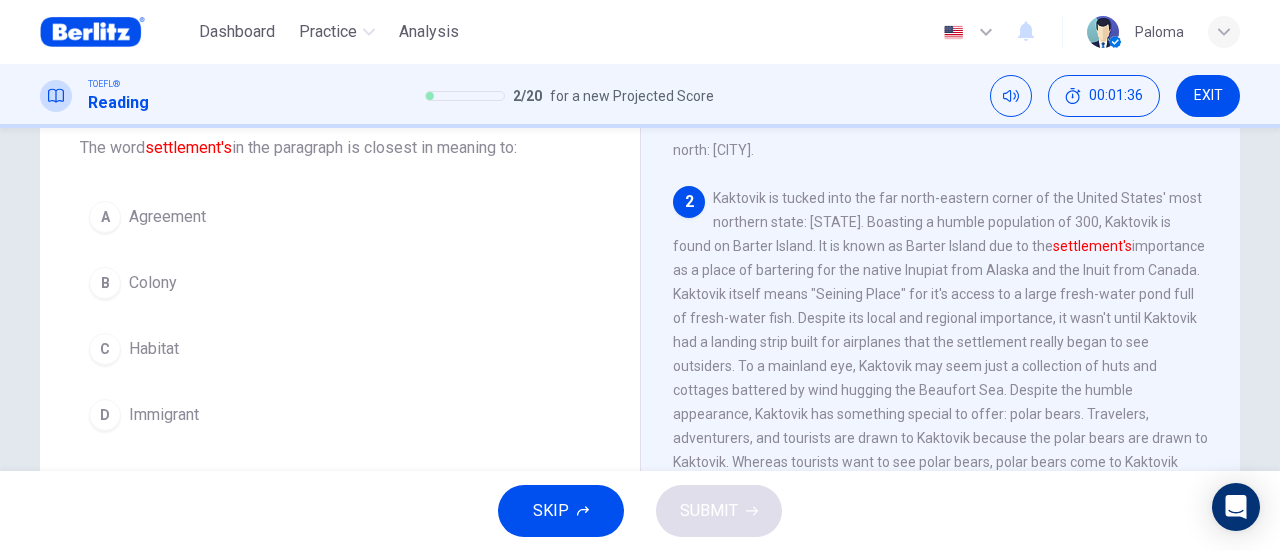 scroll, scrollTop: 192, scrollLeft: 0, axis: vertical 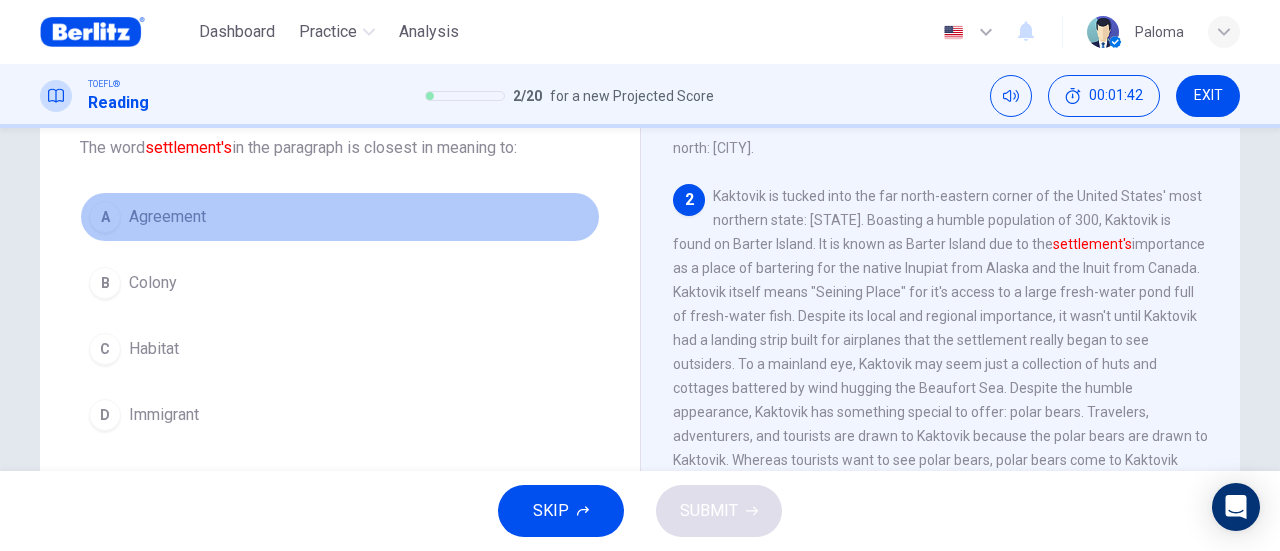click on "A Agreement" at bounding box center [340, 217] 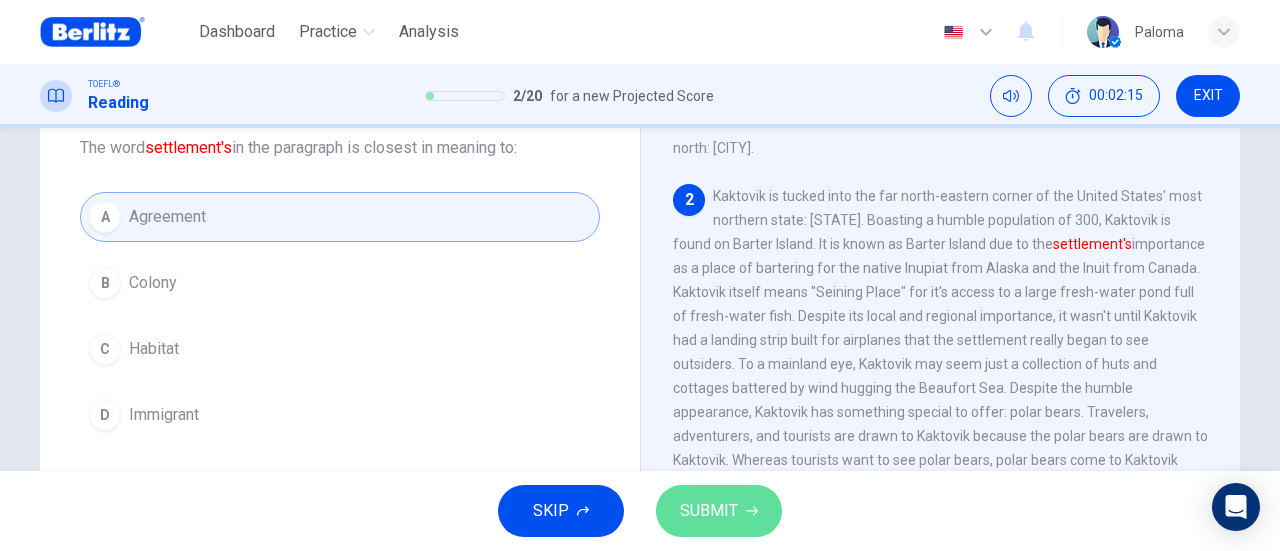 click on "SUBMIT" at bounding box center (709, 511) 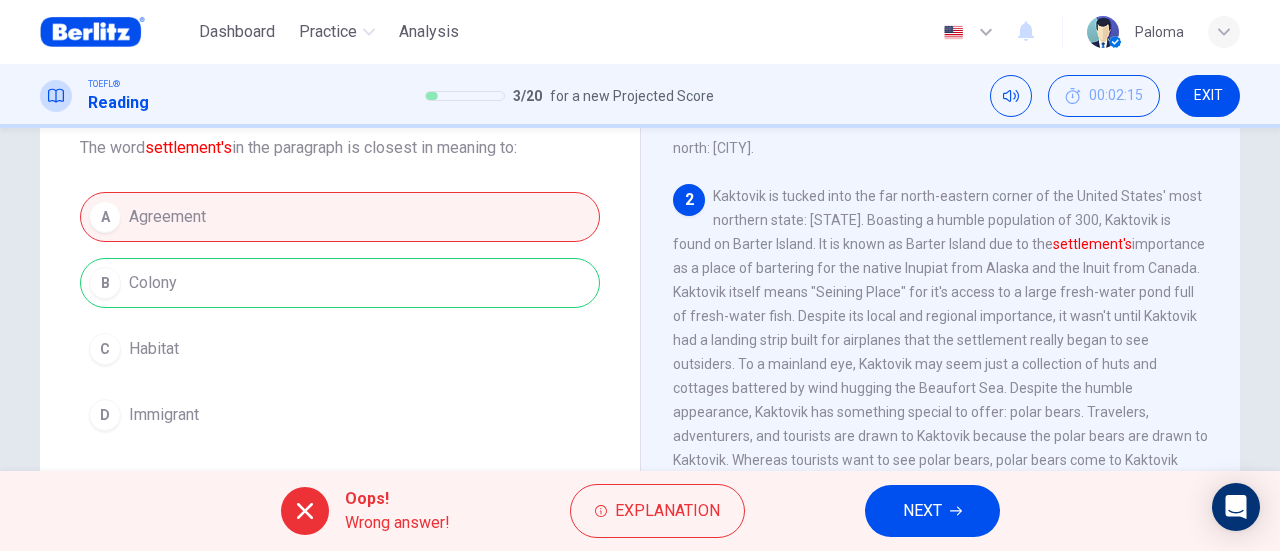 click on "NEXT" at bounding box center [922, 511] 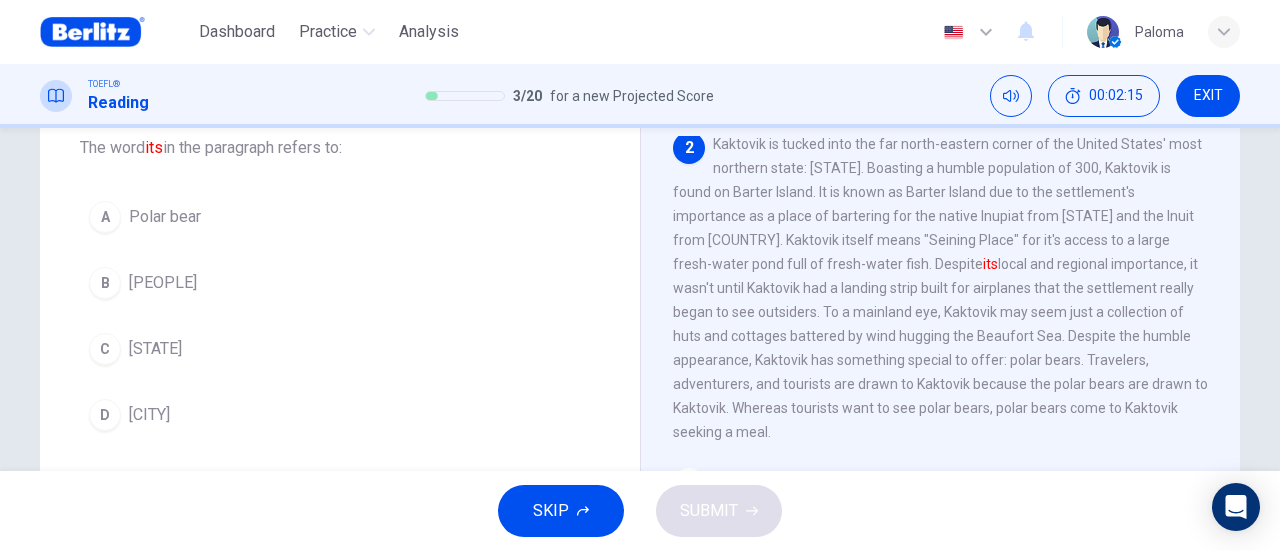 scroll, scrollTop: 246, scrollLeft: 0, axis: vertical 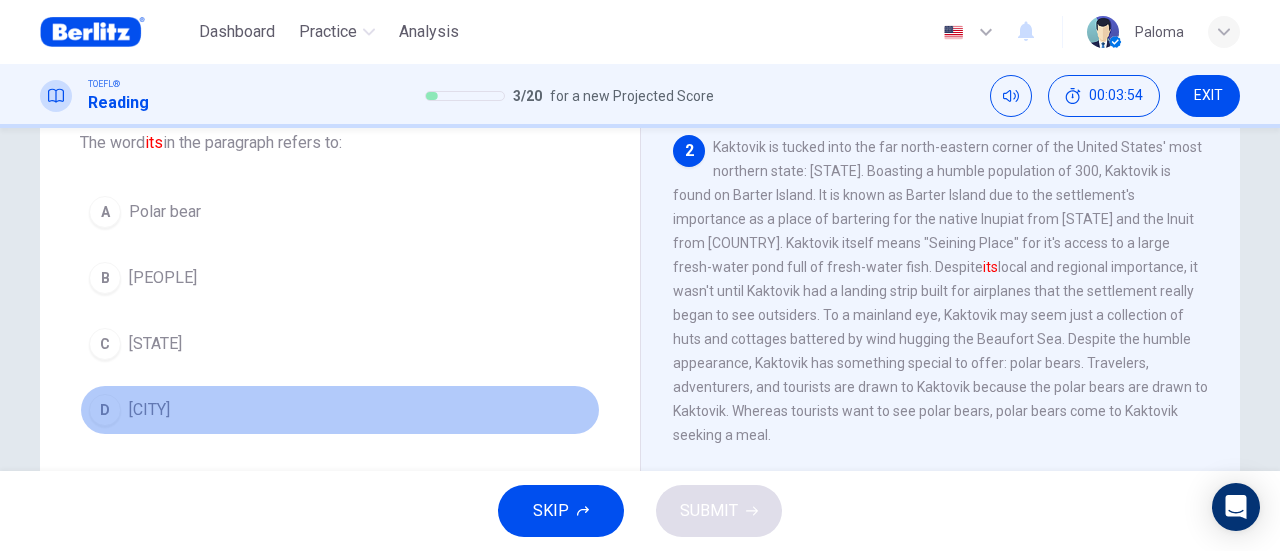 click on "D [CITY]" at bounding box center [340, 410] 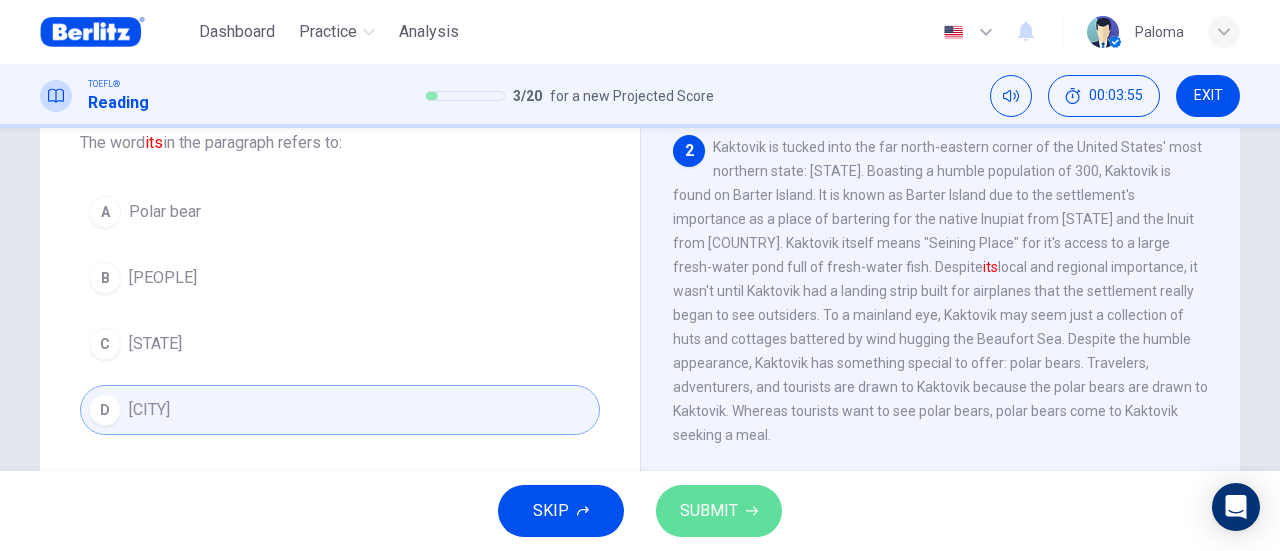 click on "SUBMIT" at bounding box center [709, 511] 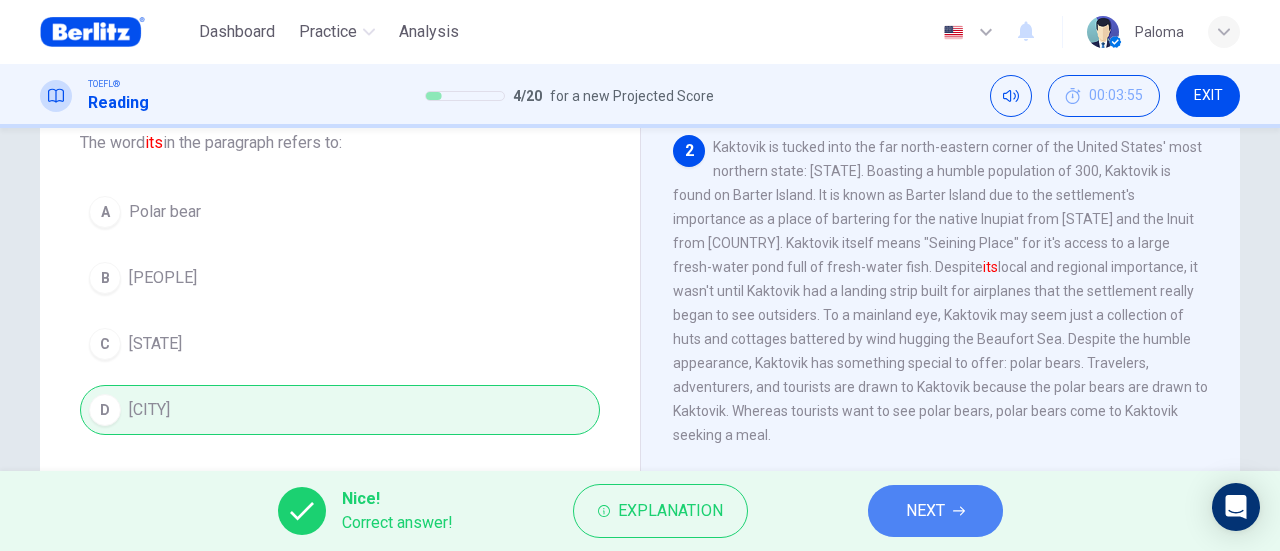 click on "NEXT" at bounding box center [935, 511] 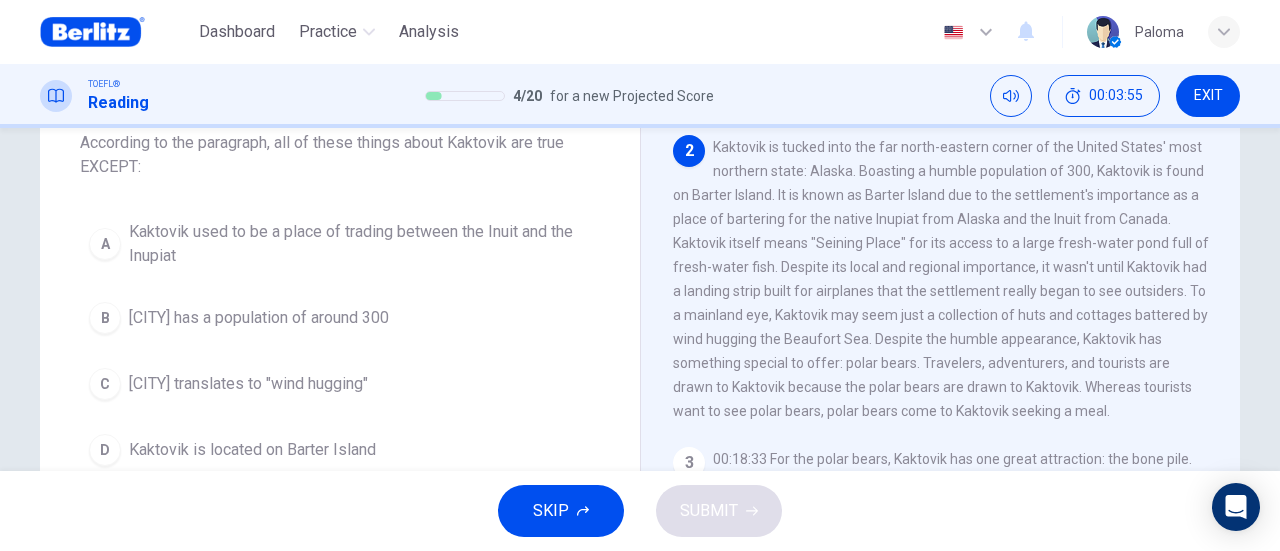 scroll, scrollTop: 246, scrollLeft: 0, axis: vertical 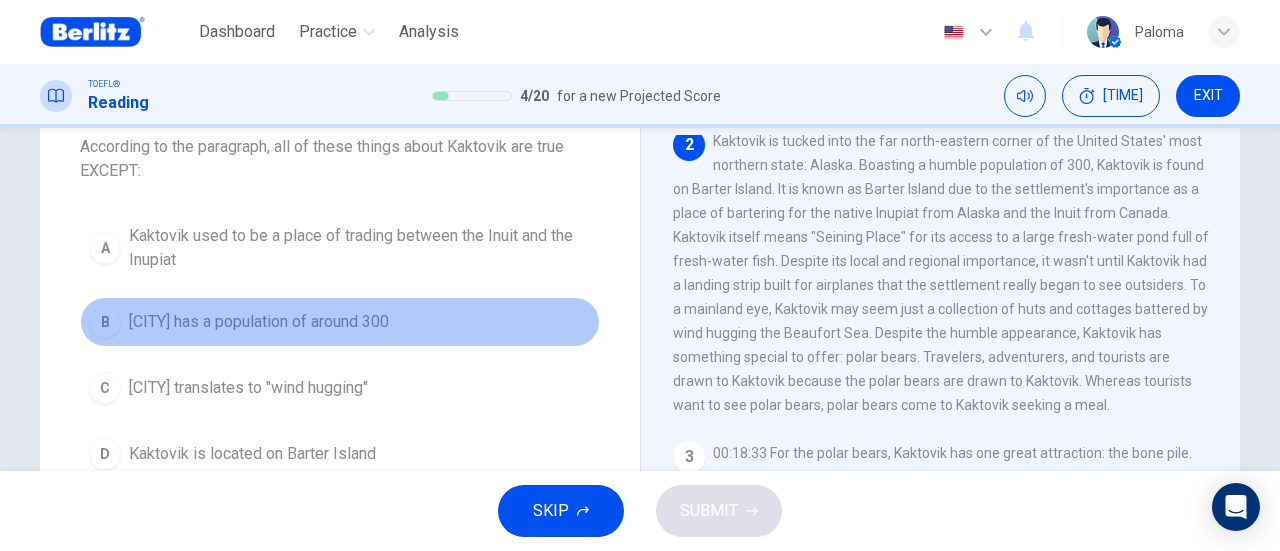 click on "B Kaktovik has a population of around 300" at bounding box center (340, 322) 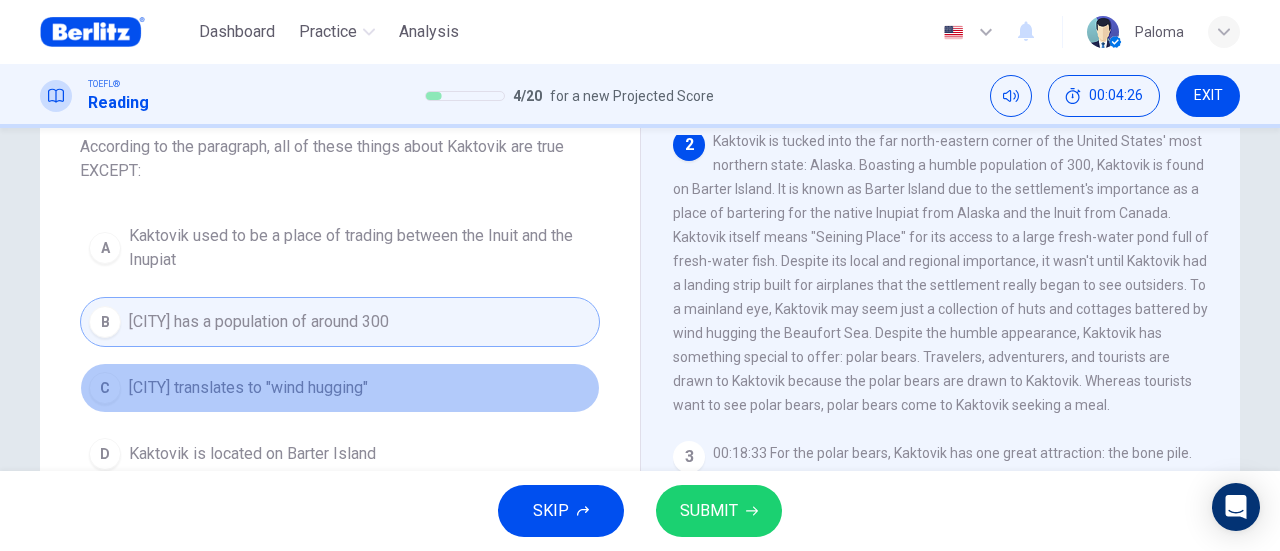 click on "C Kaktovik translates to "wind hugging"" at bounding box center (340, 388) 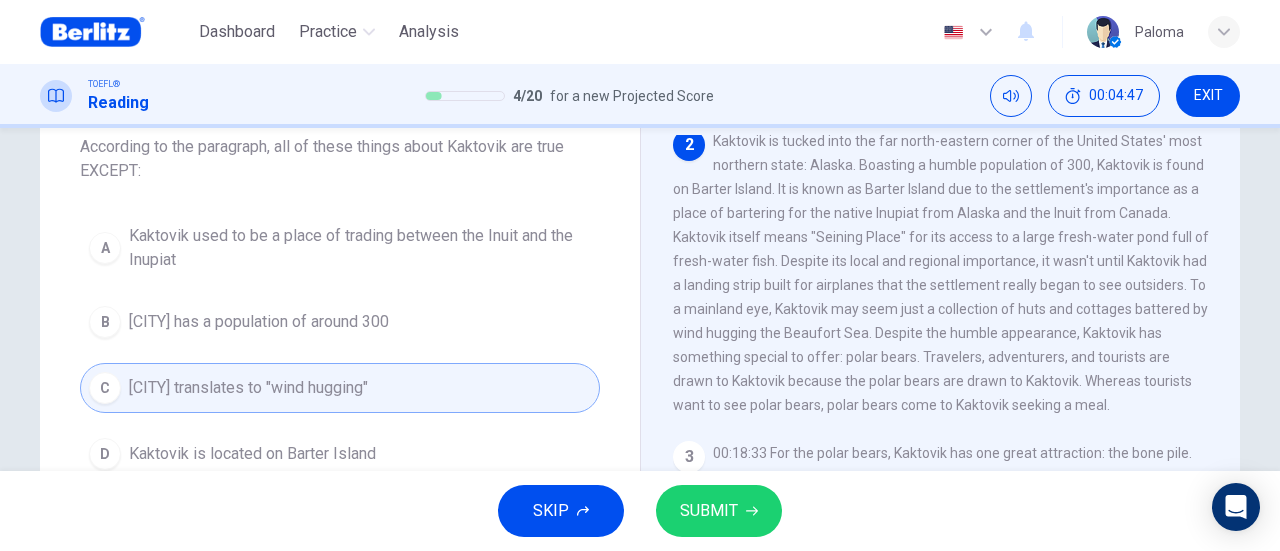 click on "SUBMIT" at bounding box center [709, 511] 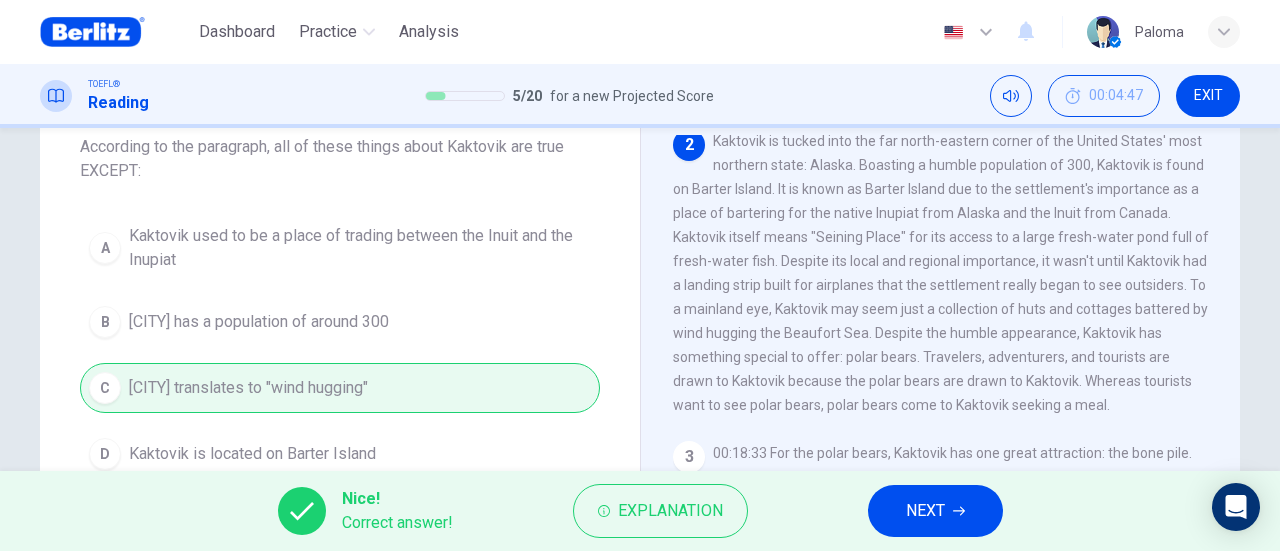 click on "NEXT" at bounding box center [935, 511] 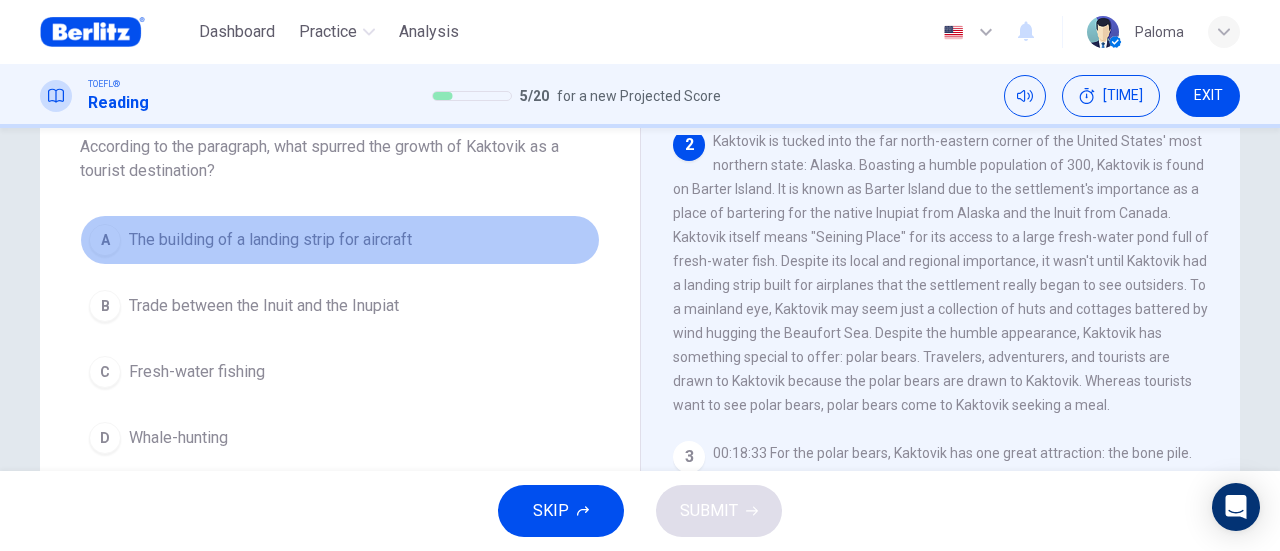 click on "The building of a landing strip for aircraft" at bounding box center (270, 240) 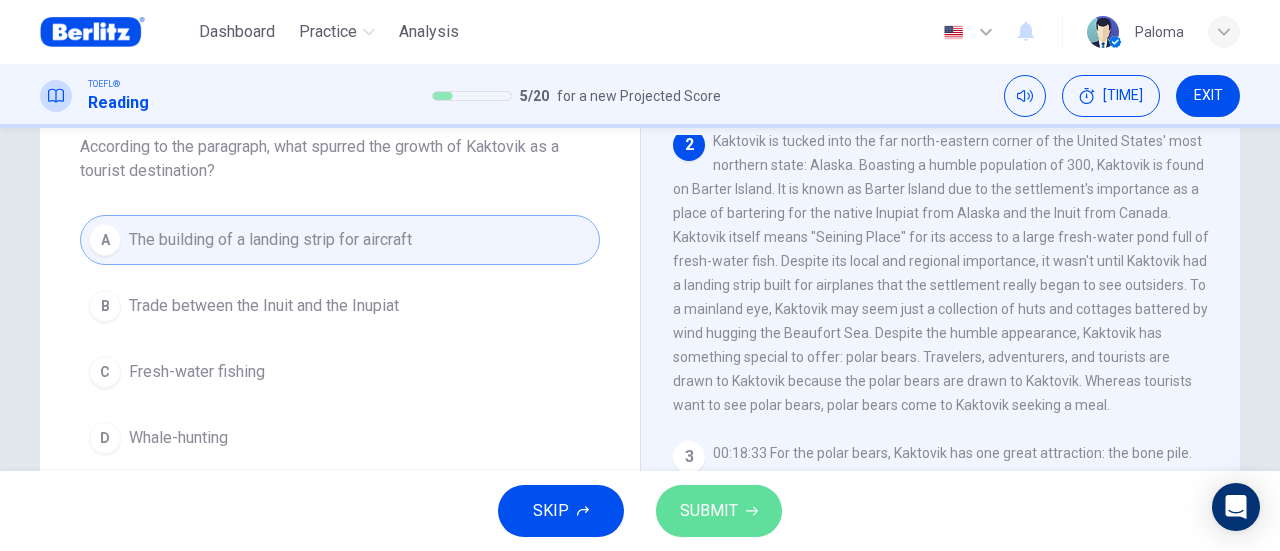 click at bounding box center [752, 511] 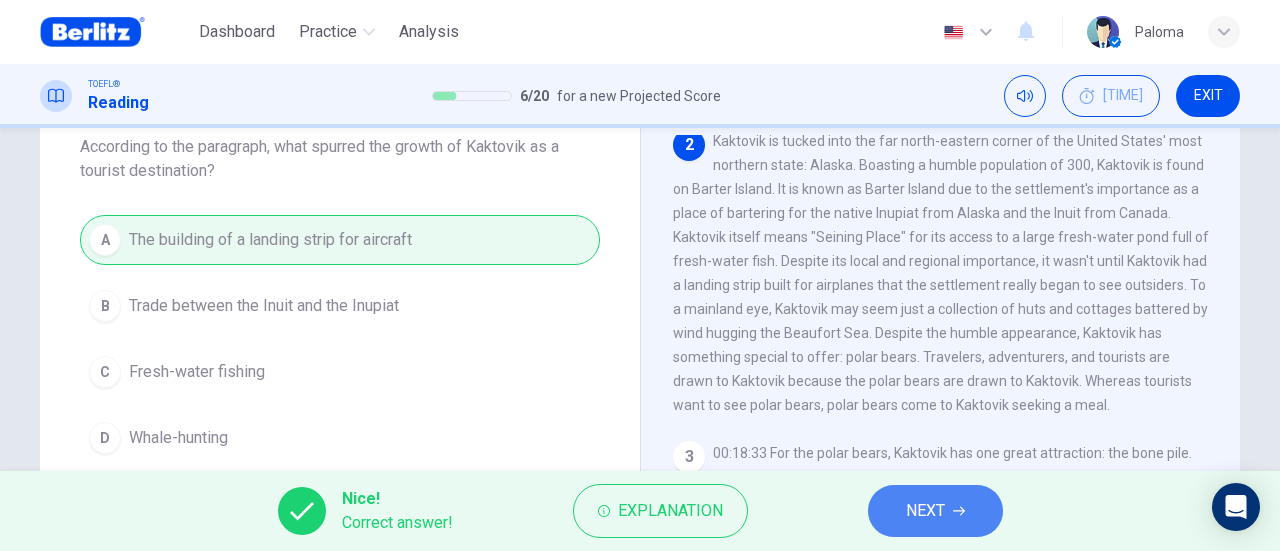 click on "NEXT" at bounding box center (935, 511) 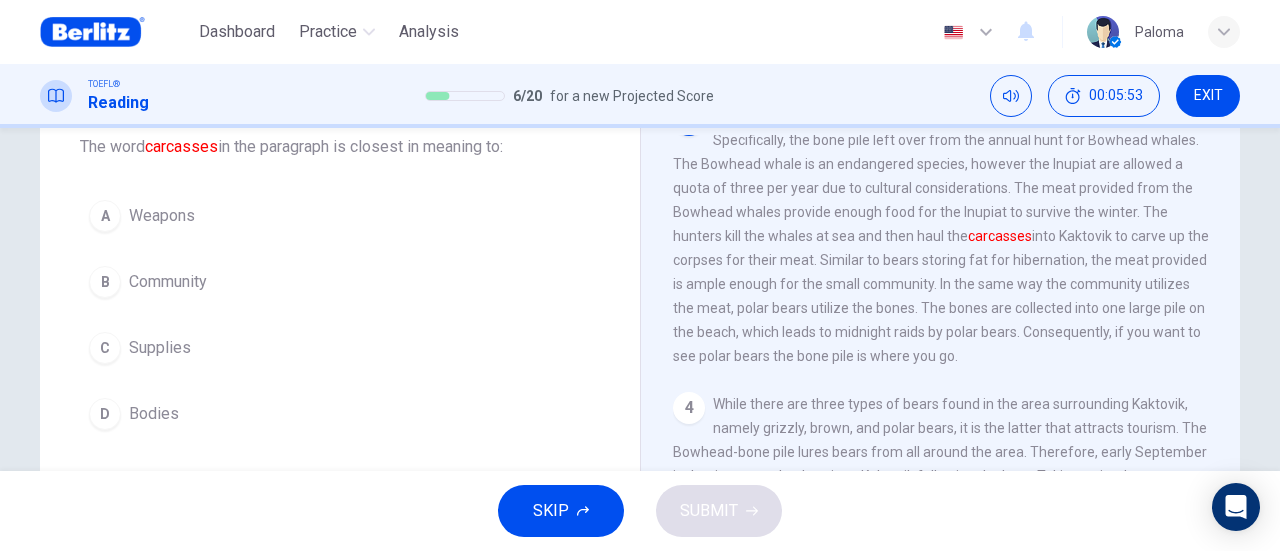 scroll, scrollTop: 584, scrollLeft: 0, axis: vertical 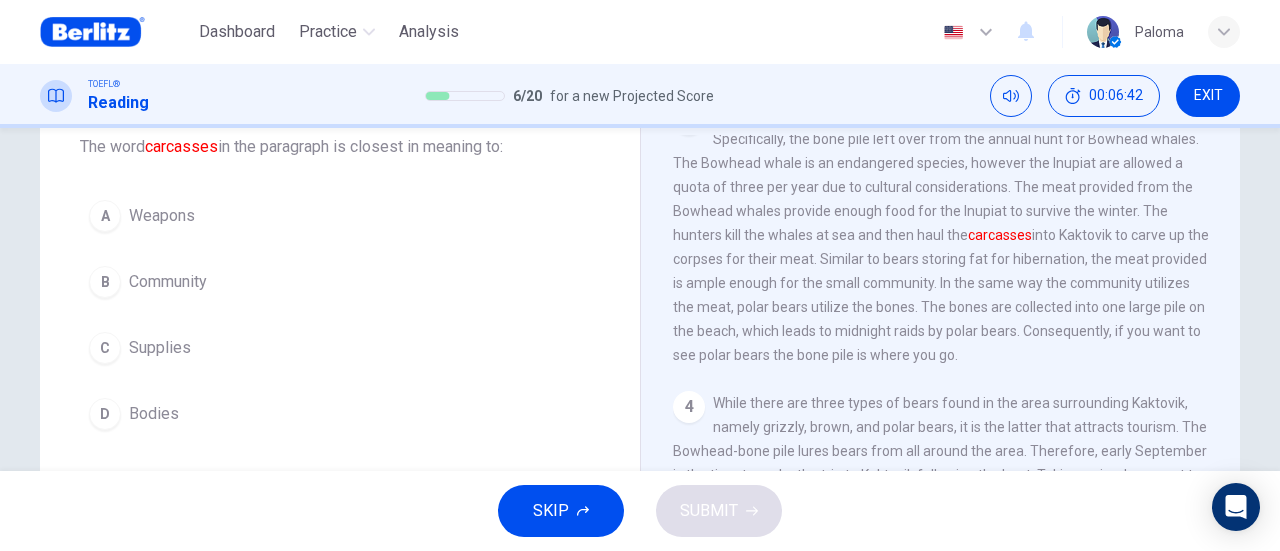click on "D Bodies" at bounding box center (340, 414) 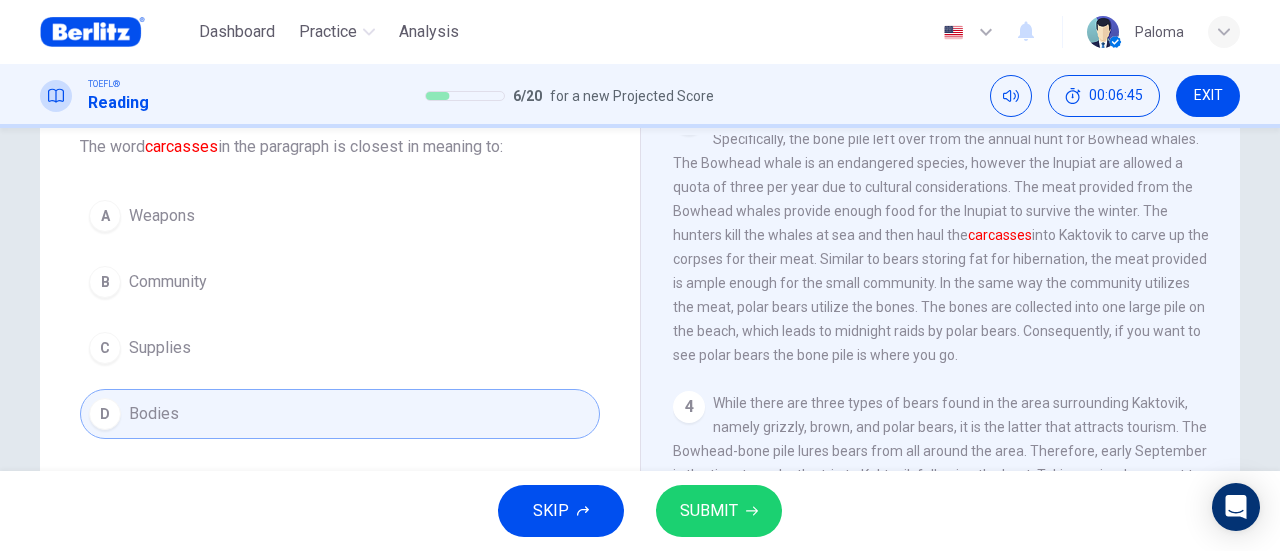 click on "SUBMIT" at bounding box center (709, 511) 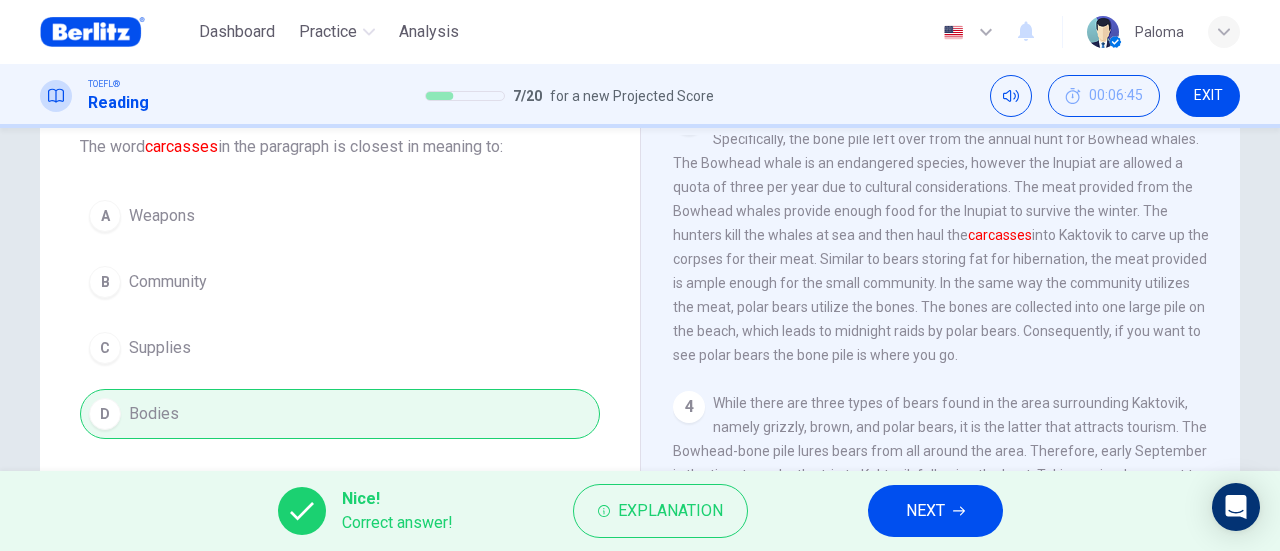 click on "NEXT" at bounding box center (925, 511) 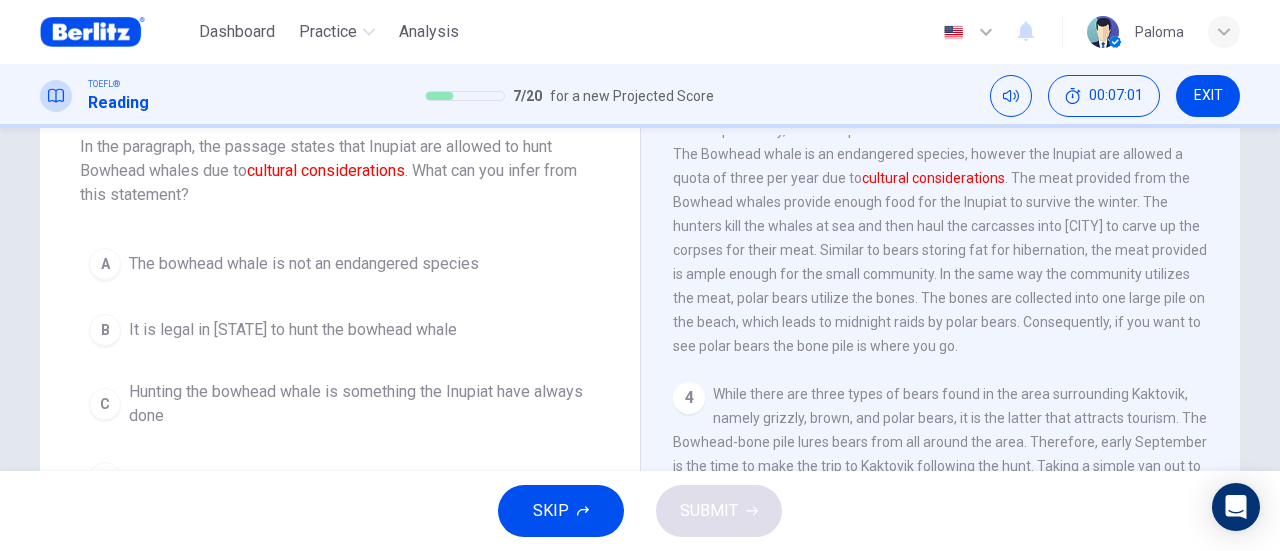 scroll, scrollTop: 594, scrollLeft: 0, axis: vertical 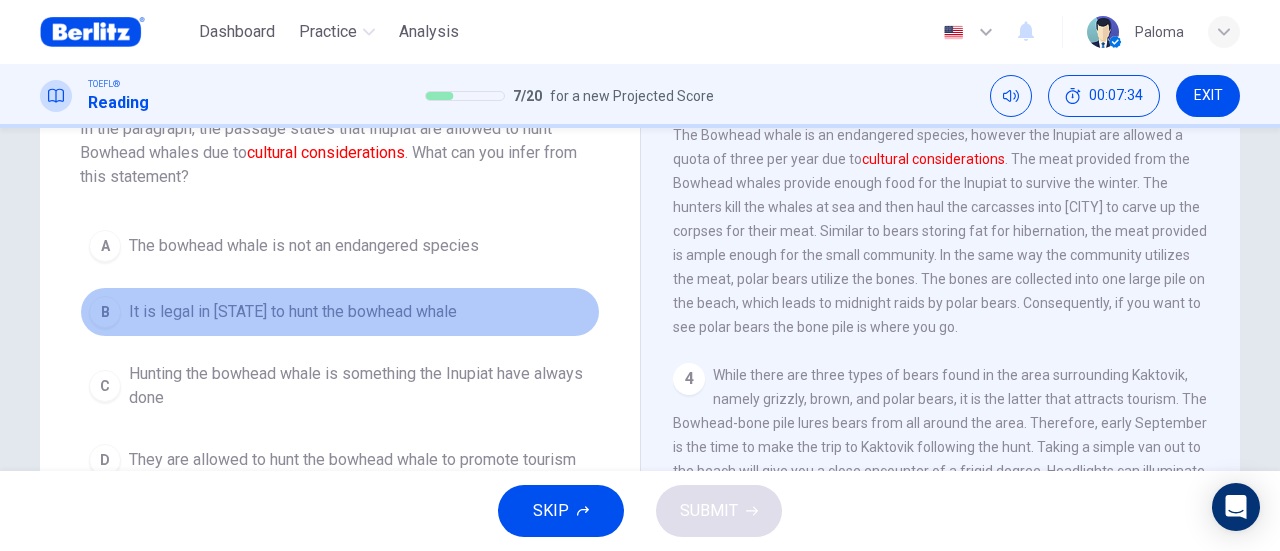 click on "It is legal in [STATE] to hunt the bowhead whale" at bounding box center [304, 246] 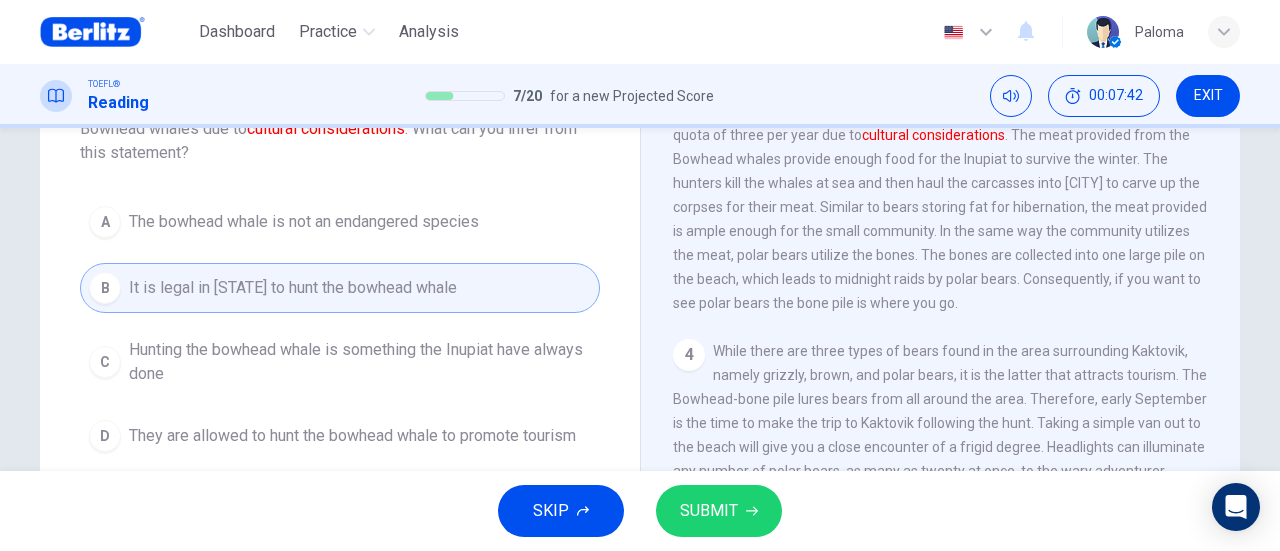scroll, scrollTop: 143, scrollLeft: 0, axis: vertical 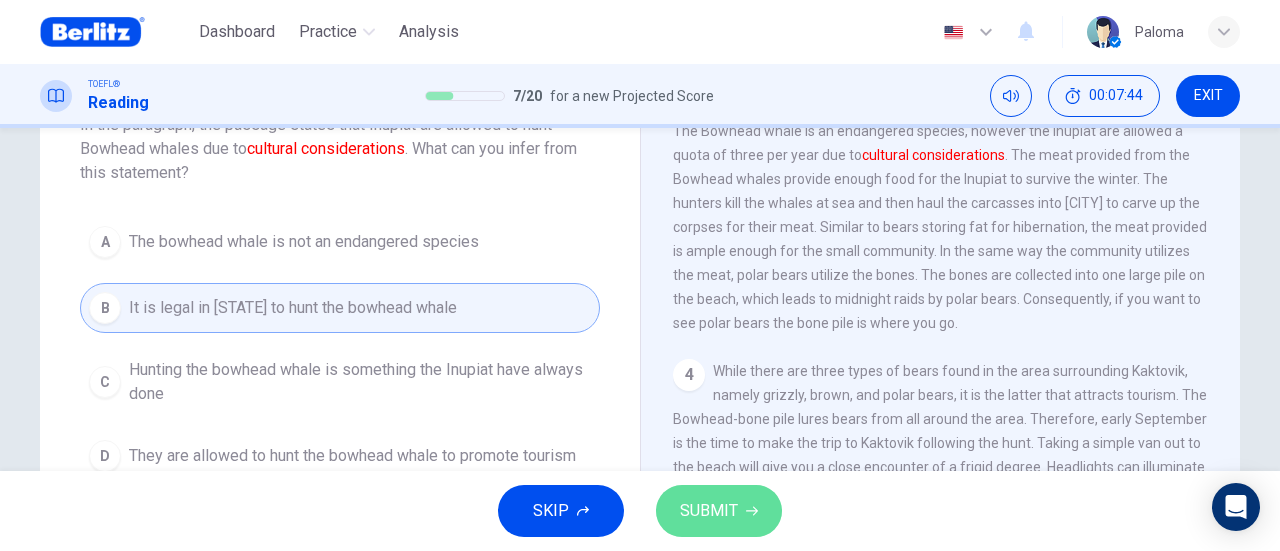 click at bounding box center (752, 511) 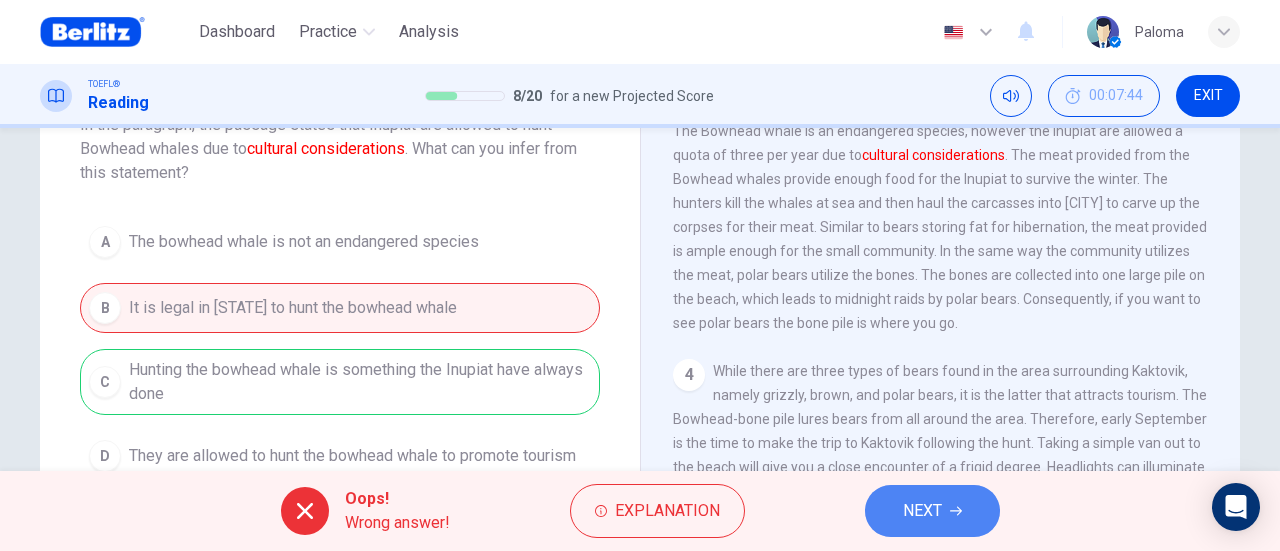 click on "NEXT" at bounding box center [922, 511] 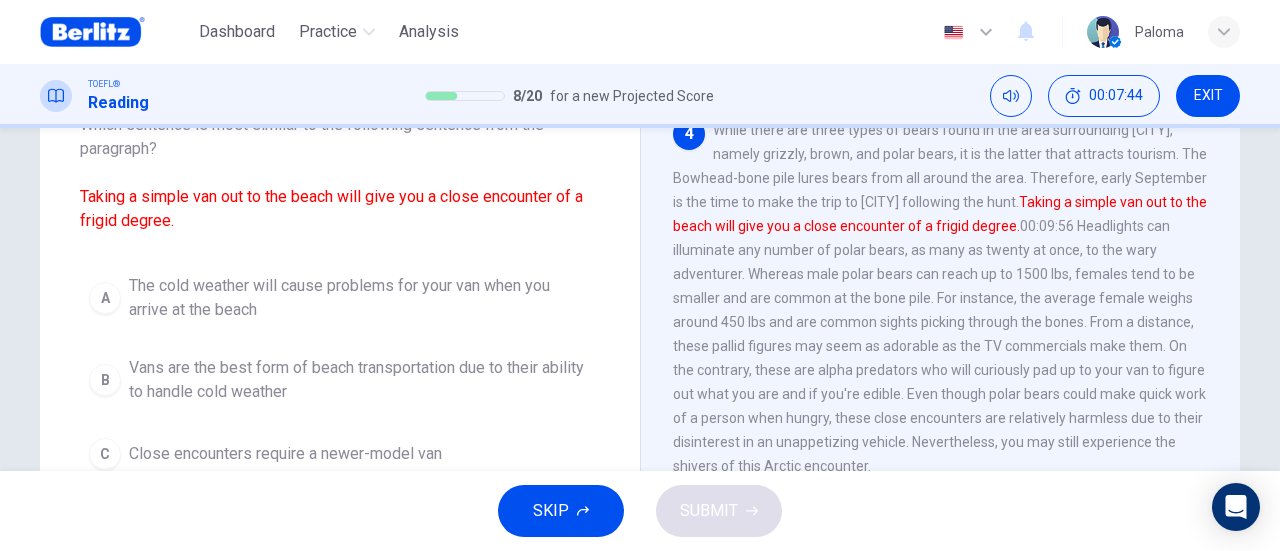 scroll, scrollTop: 881, scrollLeft: 0, axis: vertical 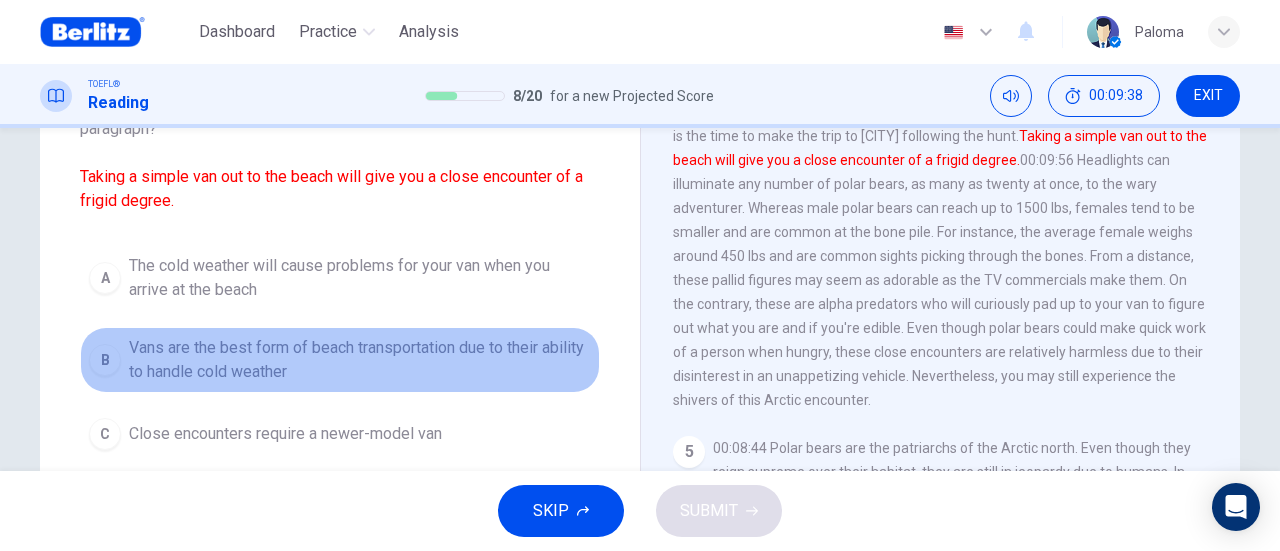 click on "Vans are the best form of beach transportation due to their ability to handle cold weather" at bounding box center [360, 278] 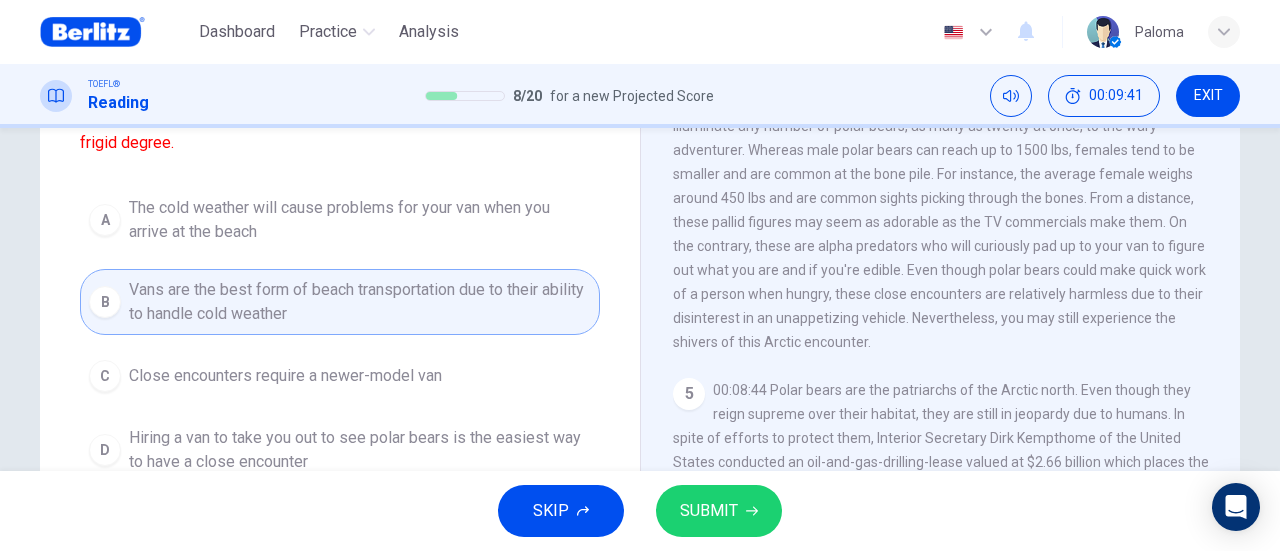 scroll, scrollTop: 224, scrollLeft: 0, axis: vertical 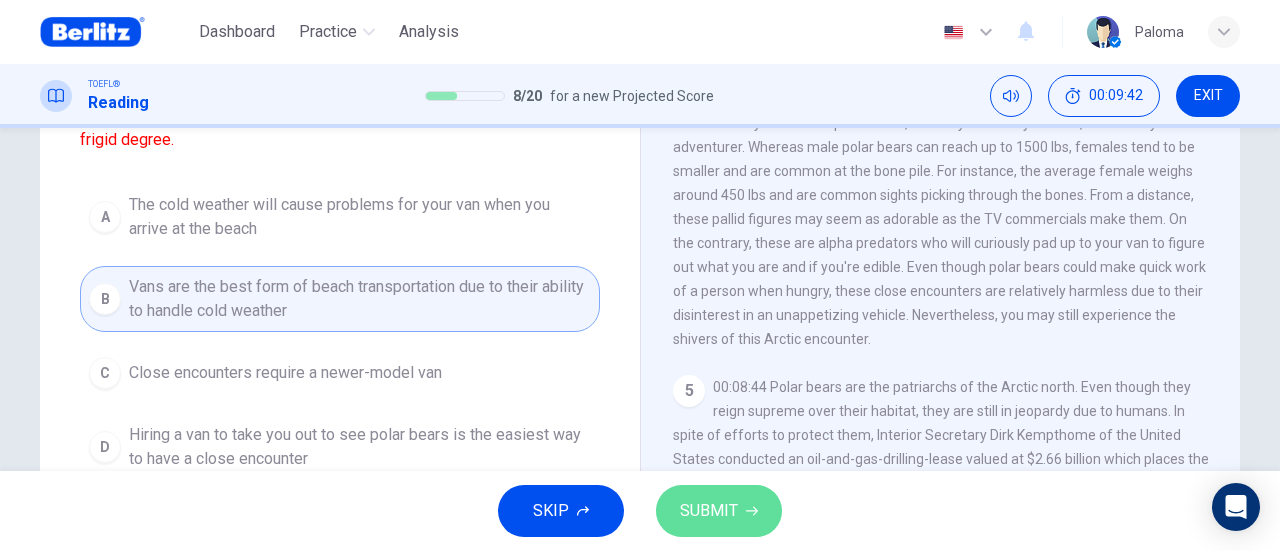 click on "SUBMIT" at bounding box center [719, 511] 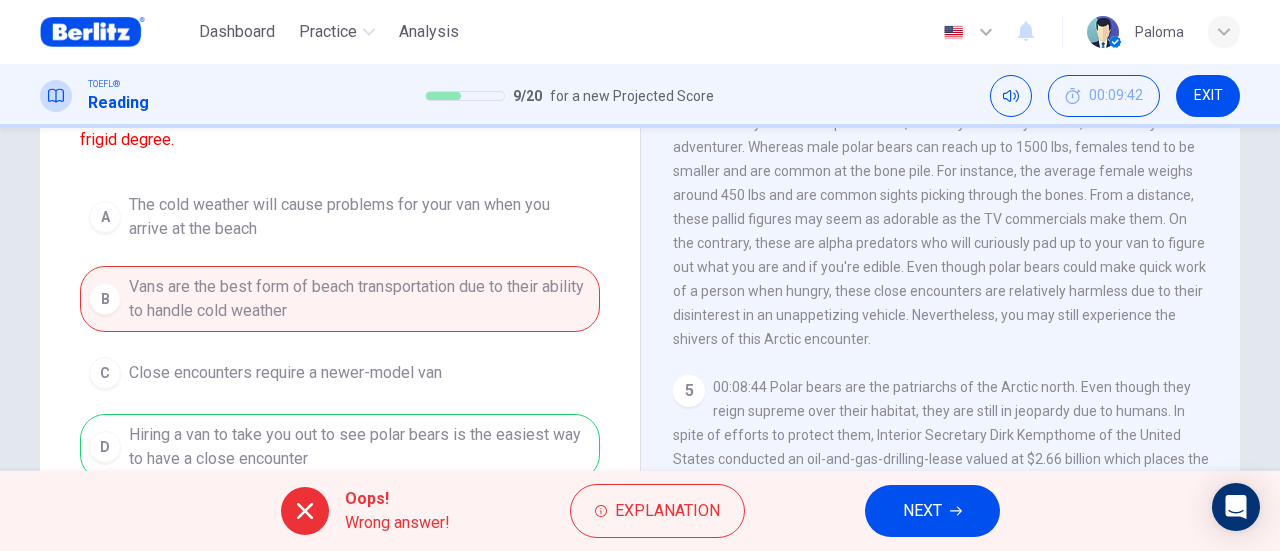 scroll, scrollTop: 248, scrollLeft: 0, axis: vertical 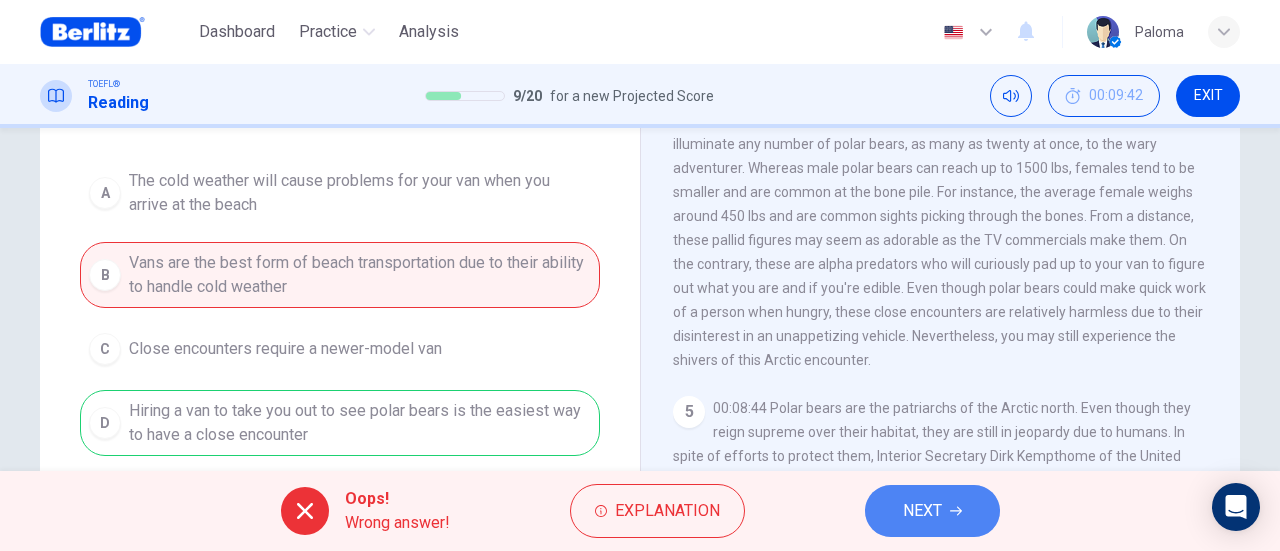click on "NEXT" at bounding box center (932, 511) 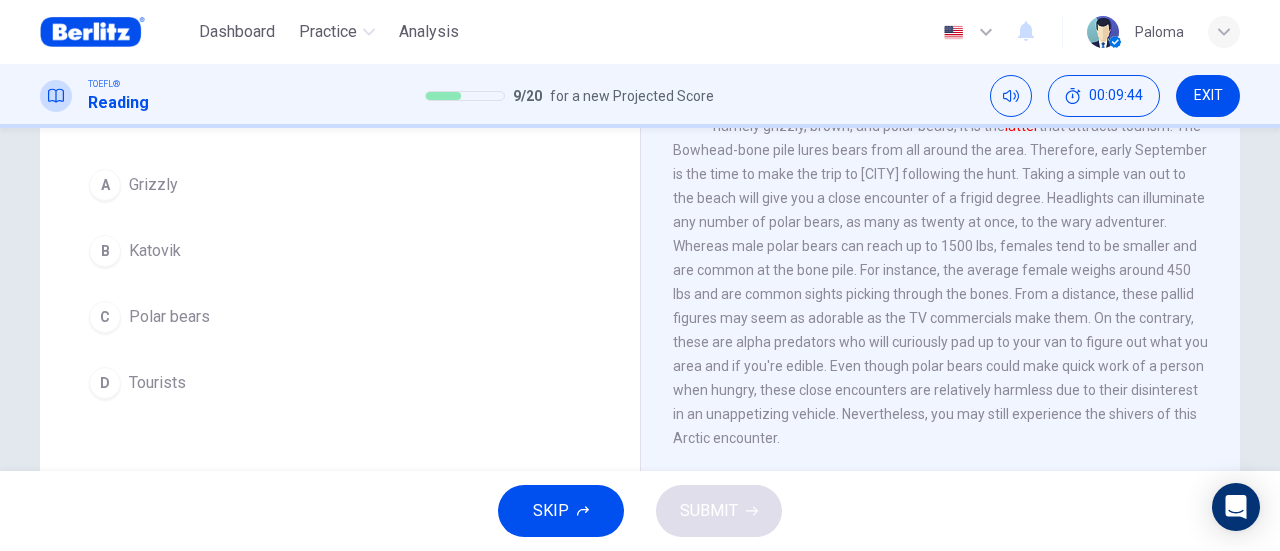 scroll, scrollTop: 846, scrollLeft: 0, axis: vertical 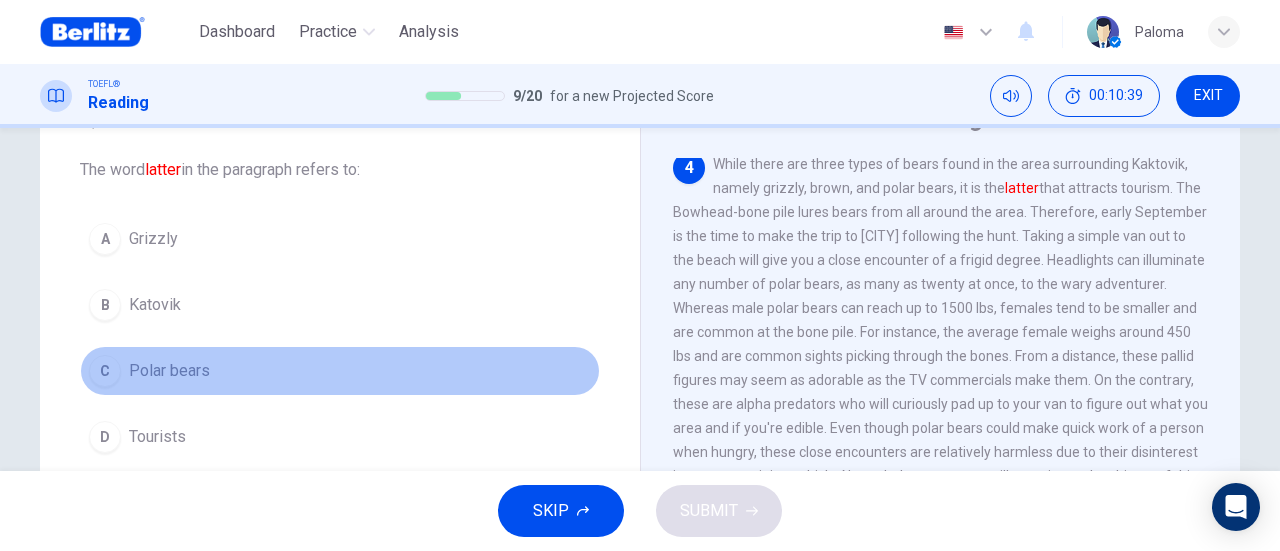 click on "C Polar bears" at bounding box center [340, 371] 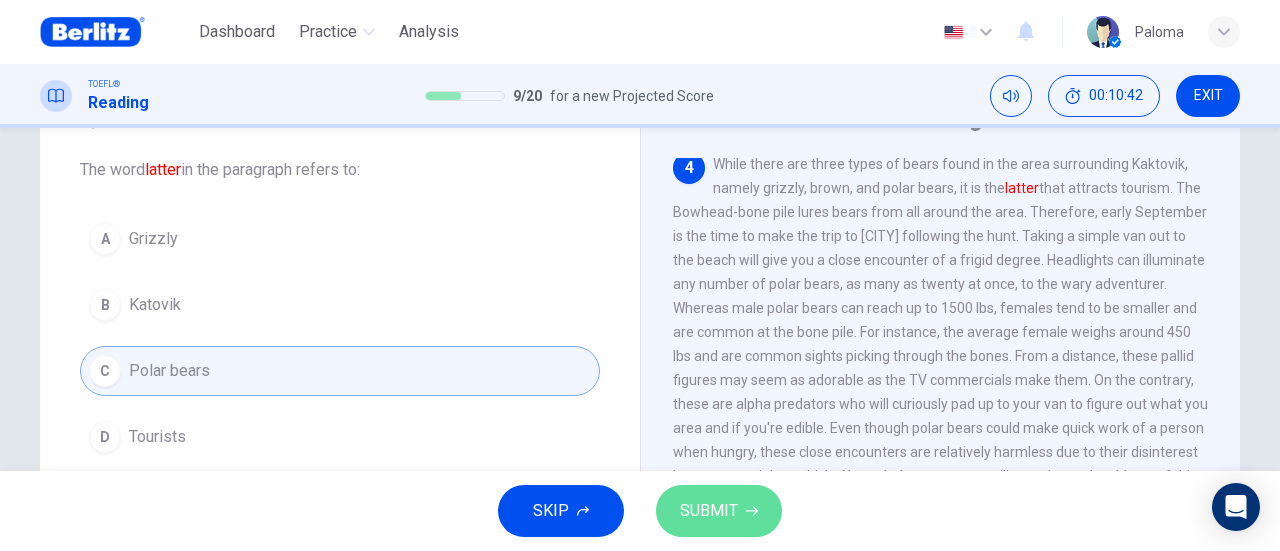 click on "SUBMIT" at bounding box center [719, 511] 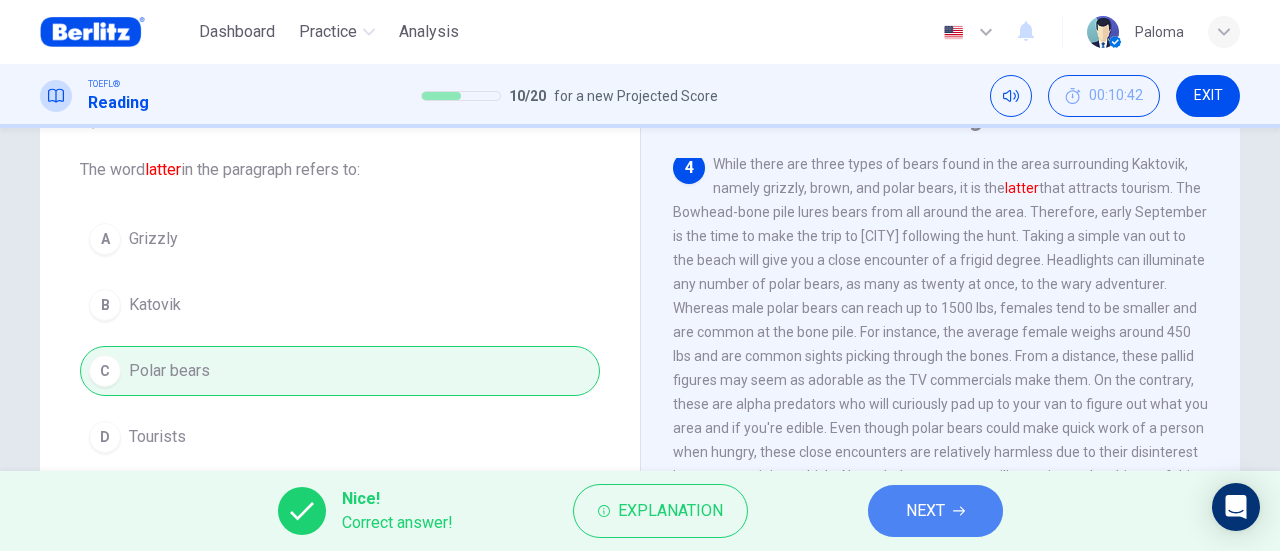 click on "NEXT" at bounding box center [925, 511] 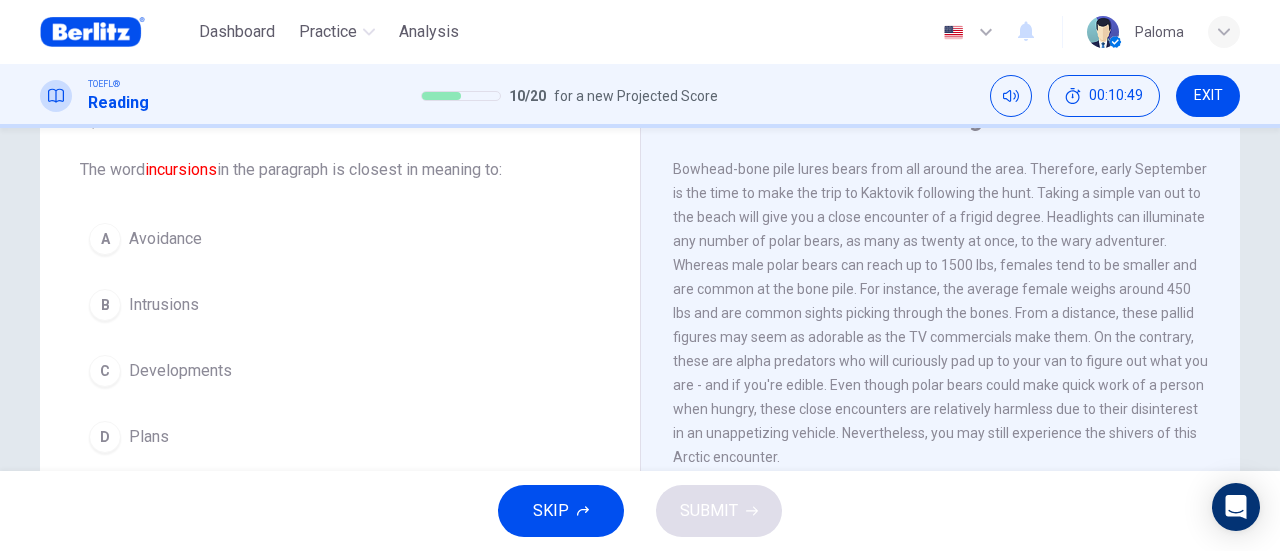 scroll, scrollTop: 950, scrollLeft: 0, axis: vertical 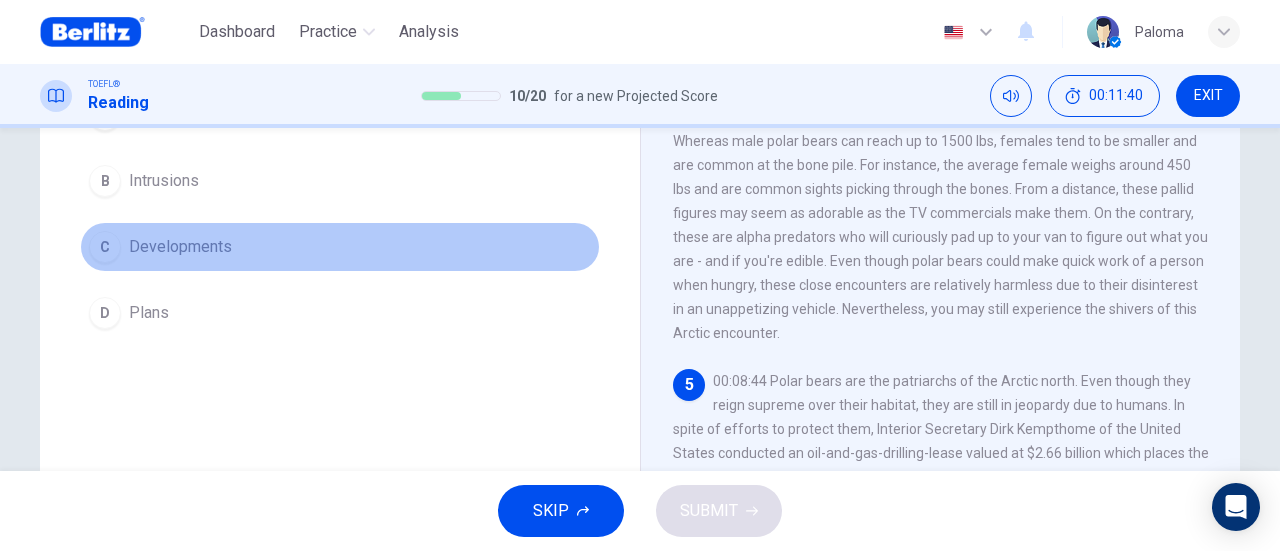 click on "C Developments" at bounding box center [340, 247] 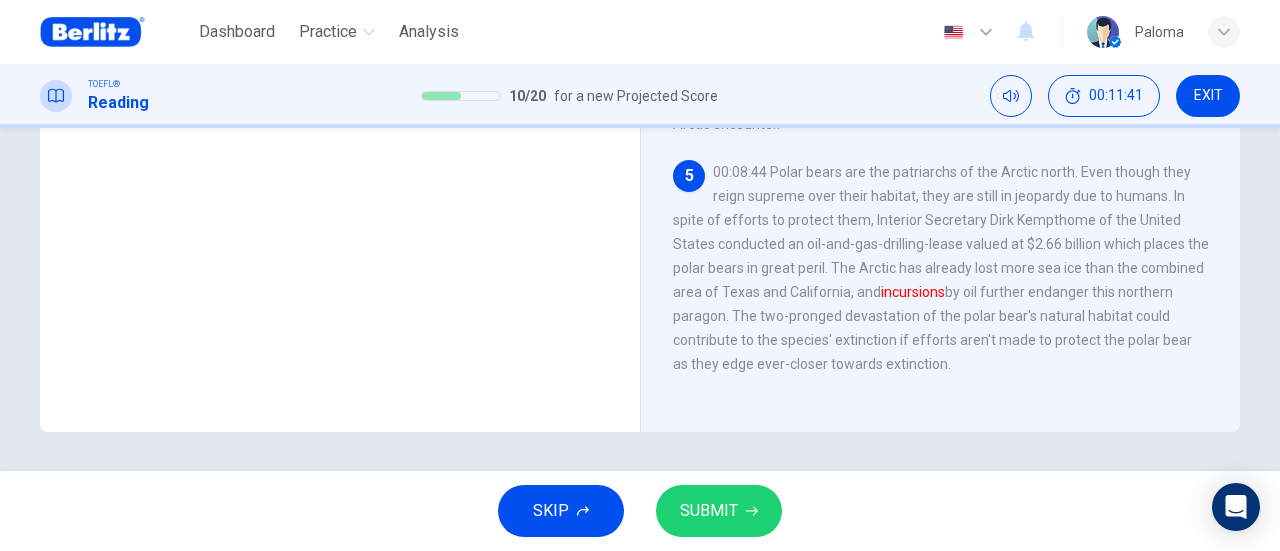 scroll, scrollTop: 432, scrollLeft: 0, axis: vertical 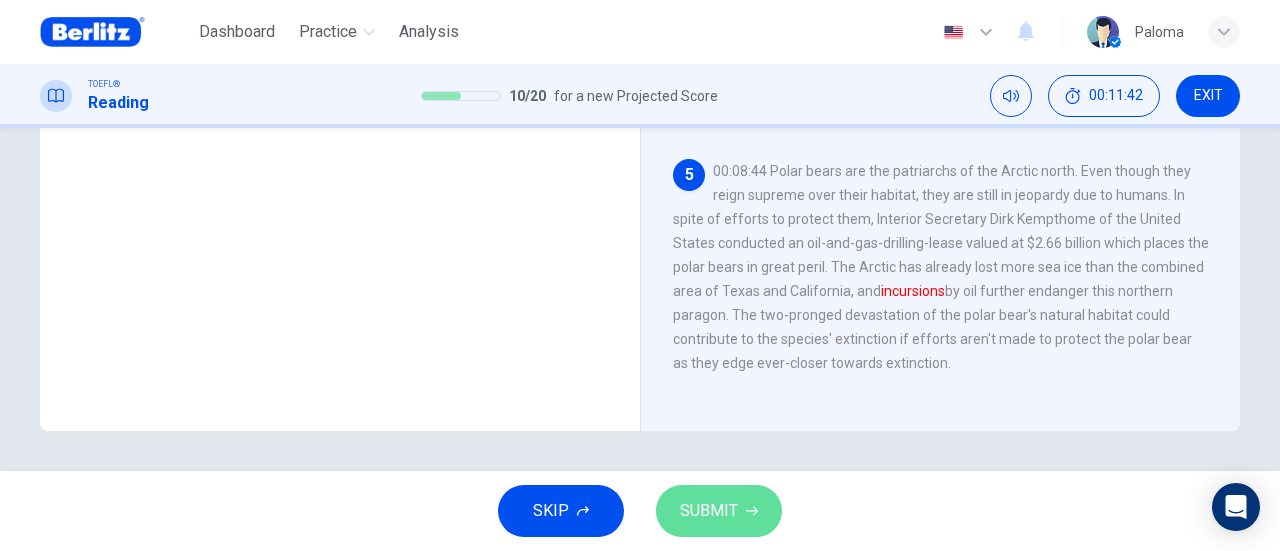 click on "SUBMIT" at bounding box center [709, 511] 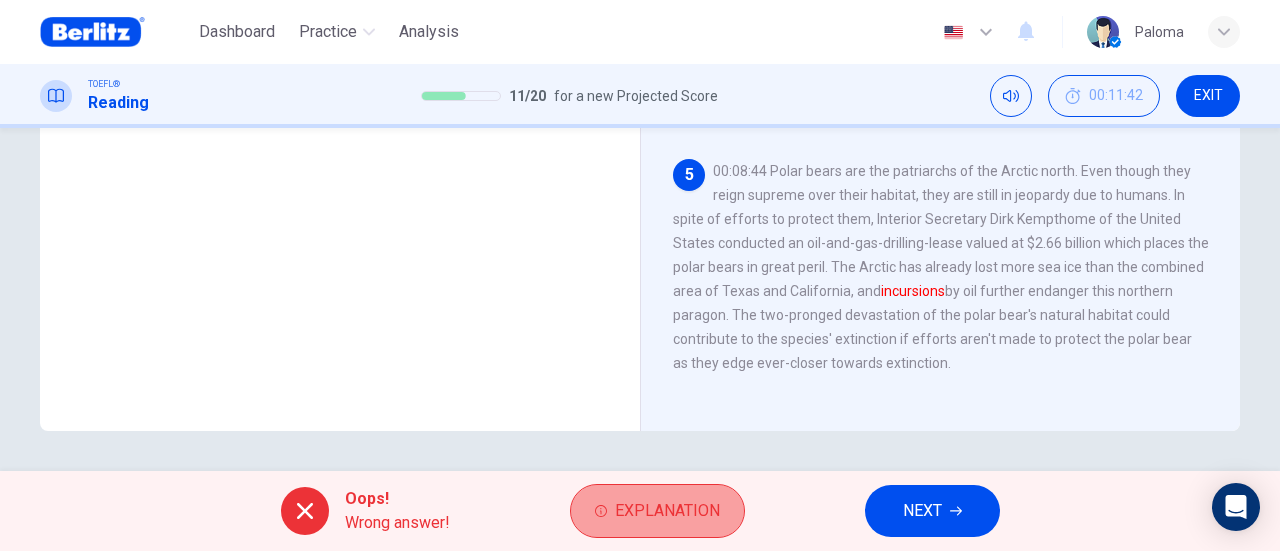 click on "Explanation" at bounding box center (657, 511) 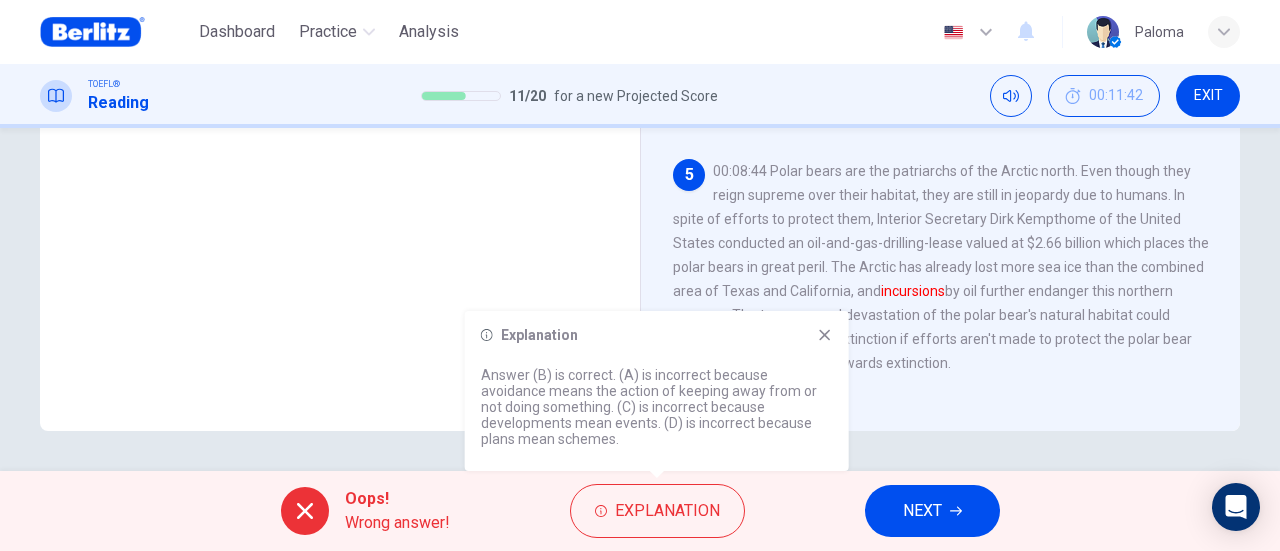 click on "Question 11 The word  incursions  in the paragraph is closest in meaning to: A Avoidance B Intrusions C Developments D Plans" at bounding box center (340, 83) 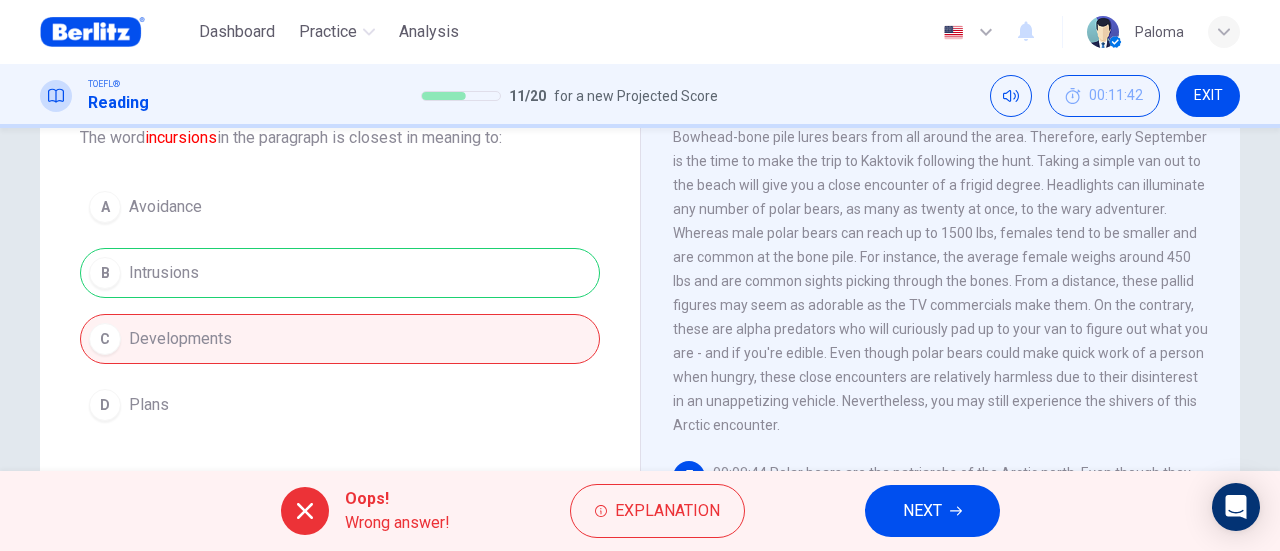 scroll, scrollTop: 432, scrollLeft: 0, axis: vertical 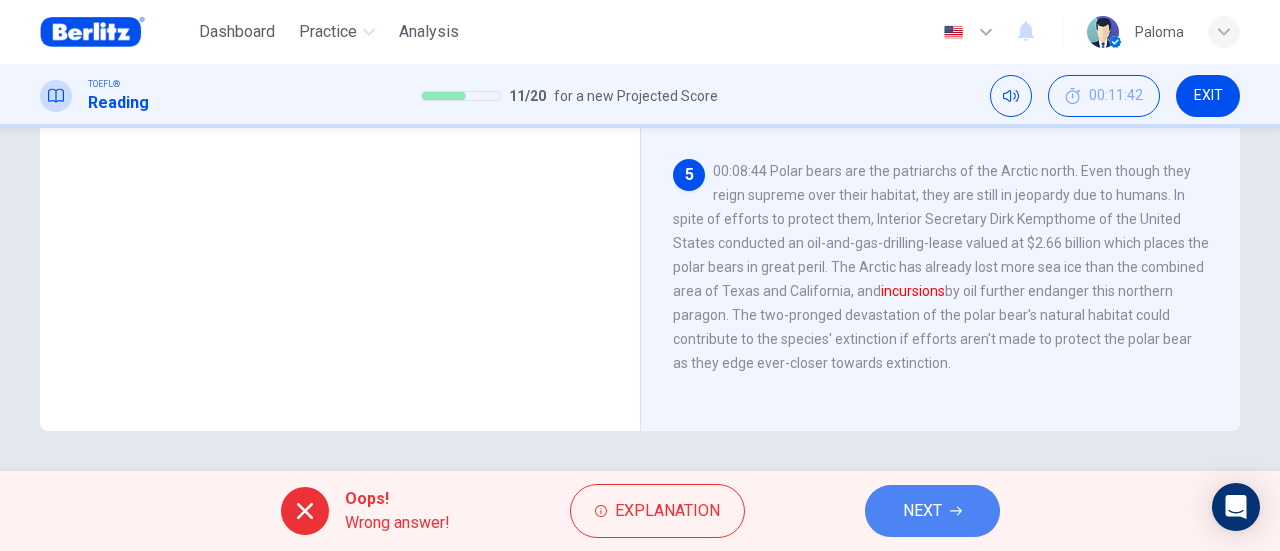 click on "NEXT" at bounding box center [922, 511] 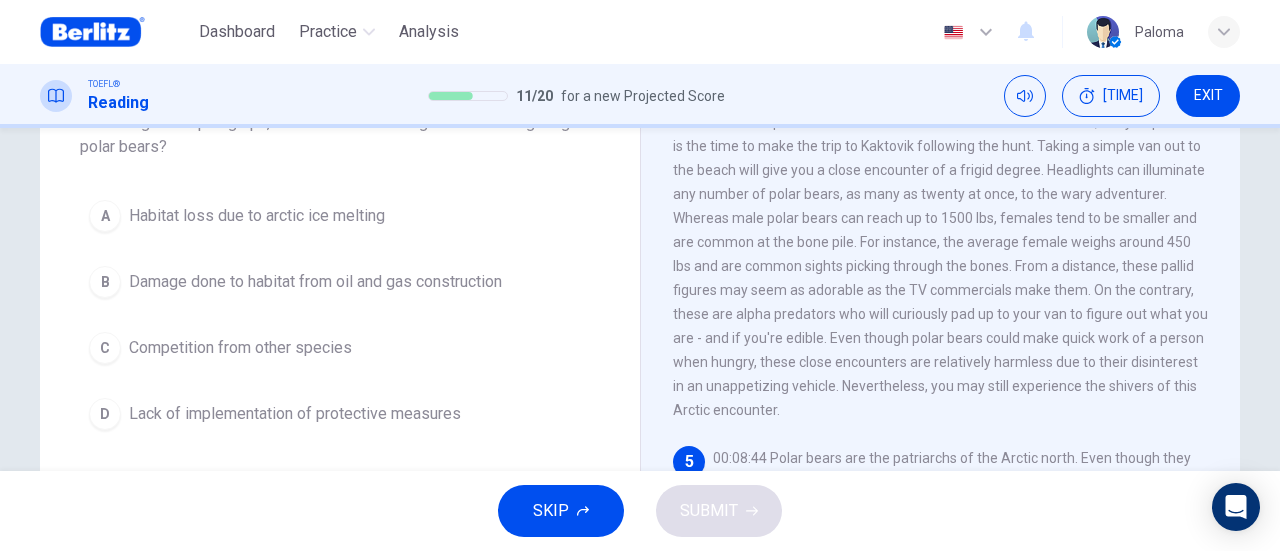 scroll, scrollTop: 146, scrollLeft: 0, axis: vertical 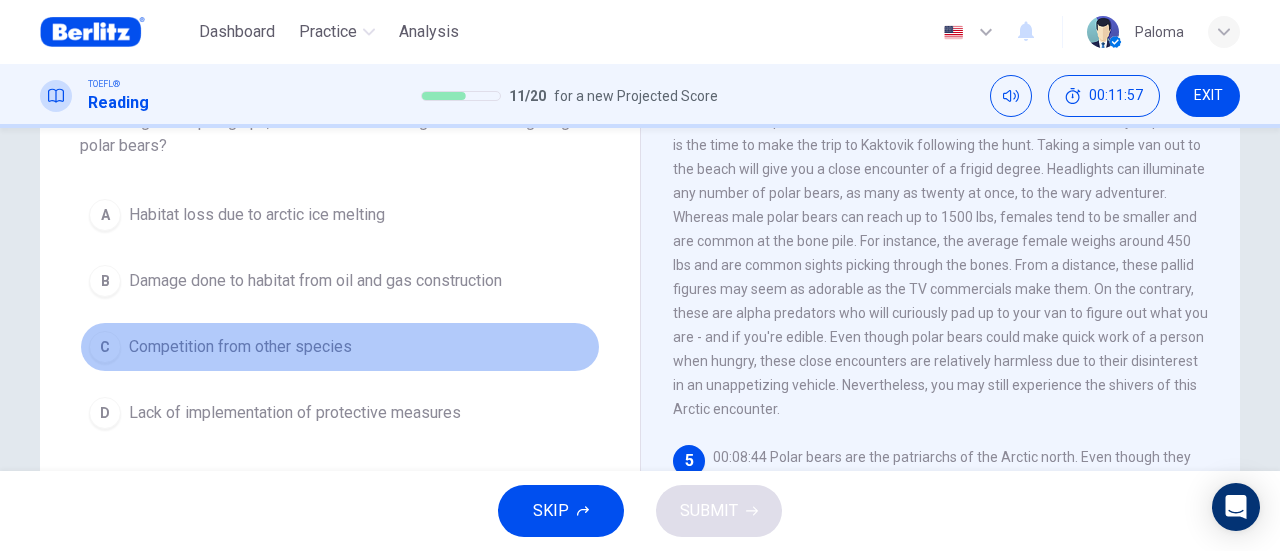 click on "C Competition from other species" at bounding box center [340, 347] 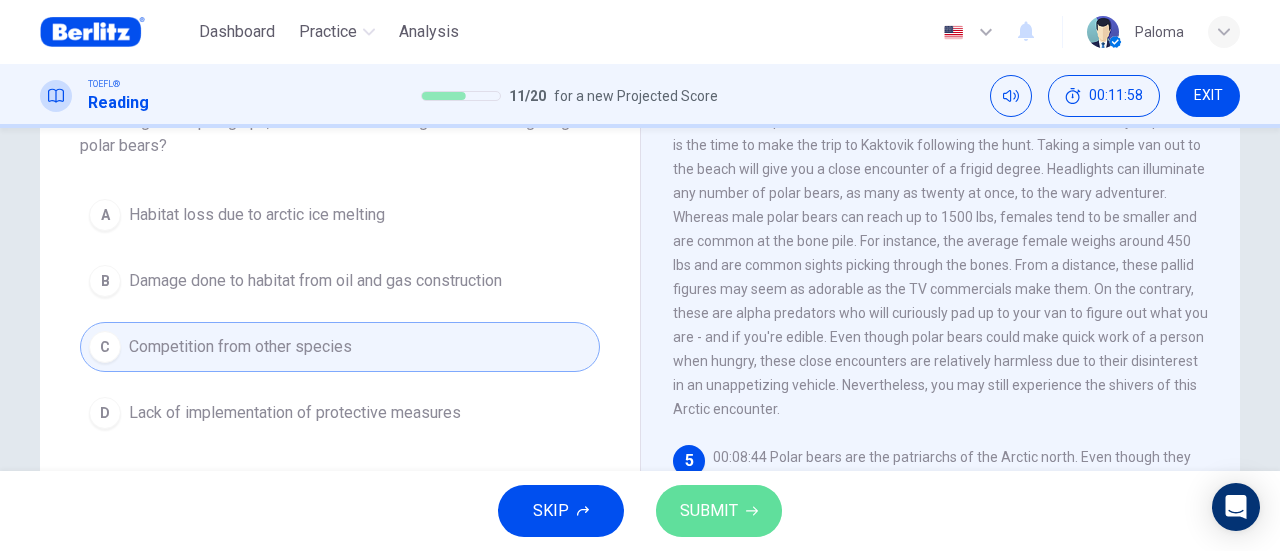 click on "SUBMIT" at bounding box center (719, 511) 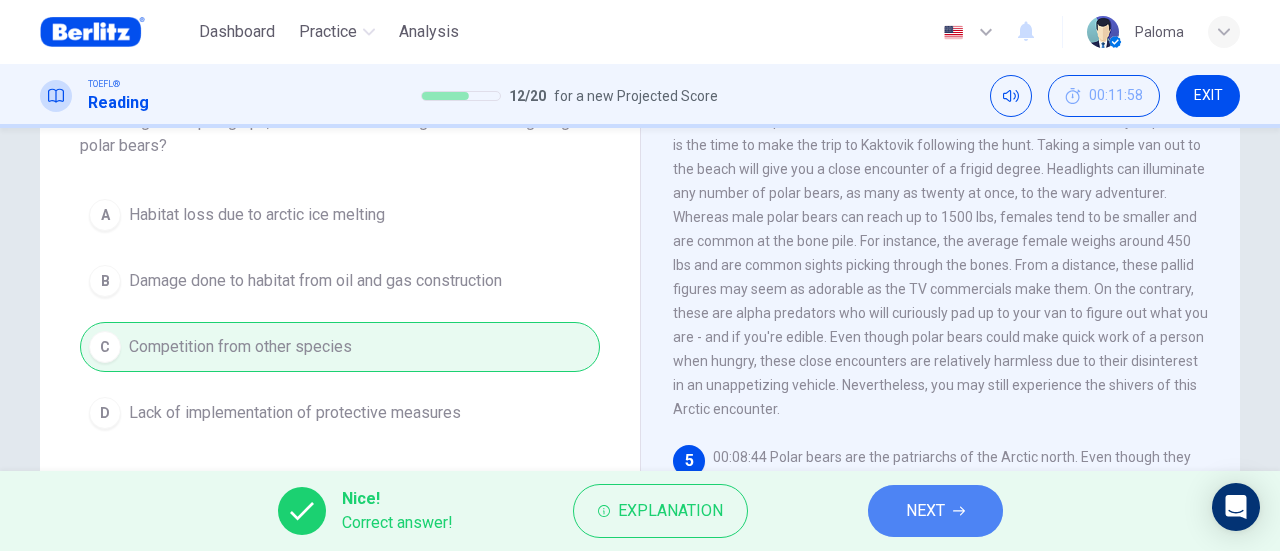 click on "NEXT" at bounding box center (925, 511) 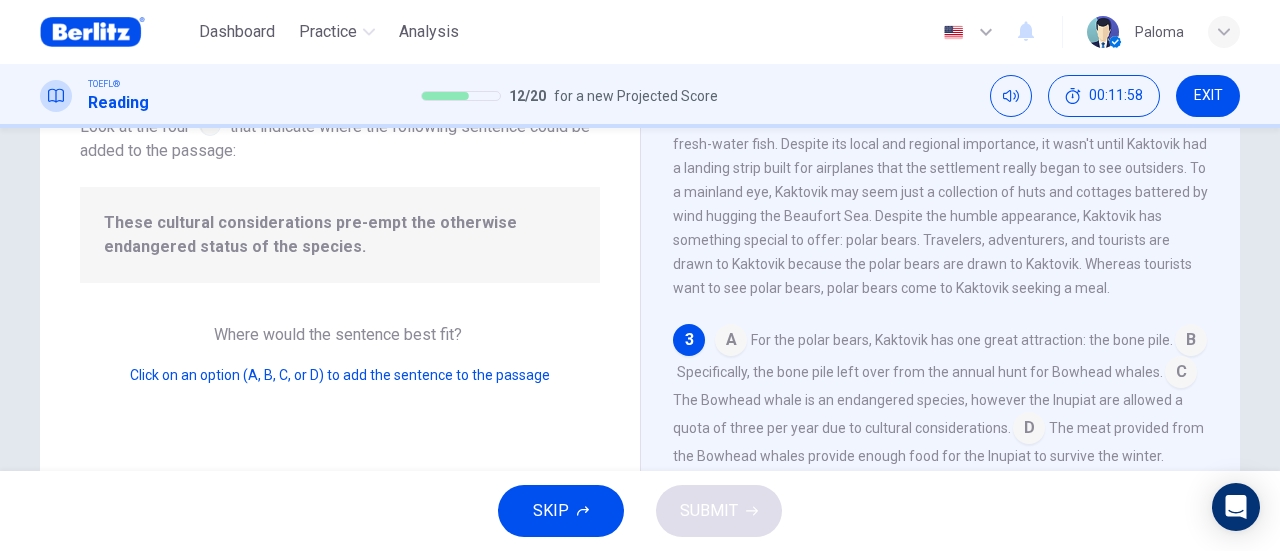 scroll, scrollTop: 392, scrollLeft: 0, axis: vertical 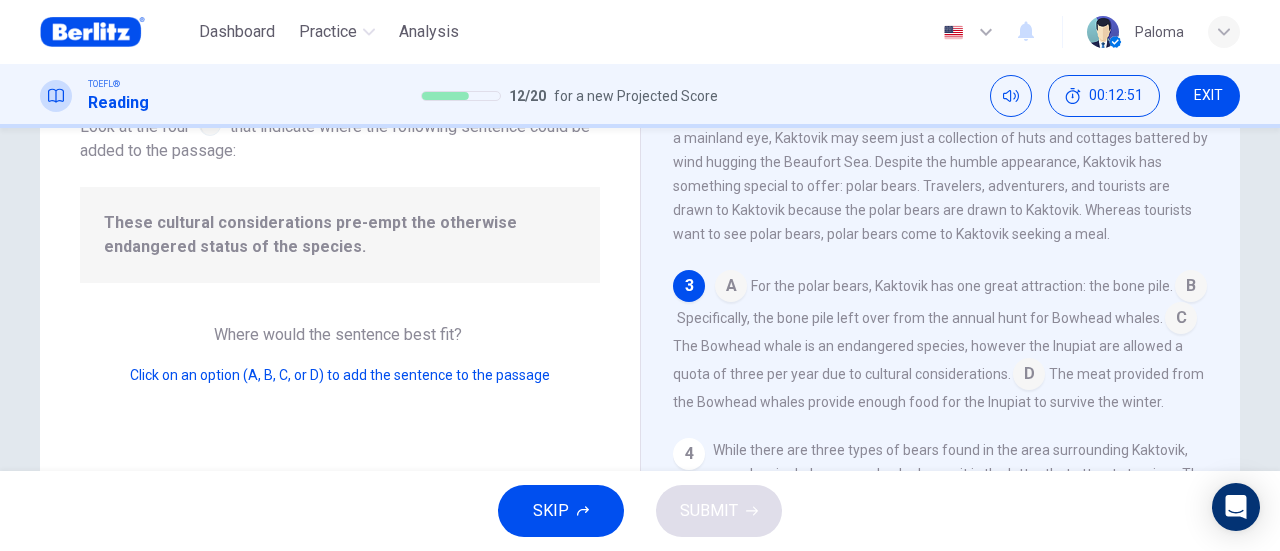 click at bounding box center [731, 288] 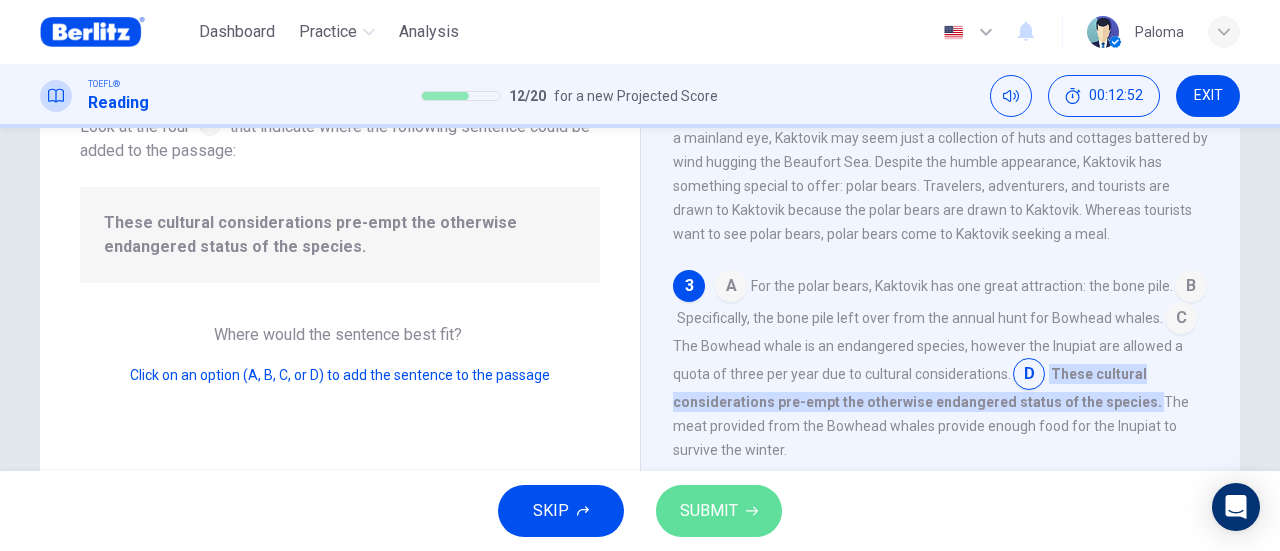 click on "SUBMIT" at bounding box center (719, 511) 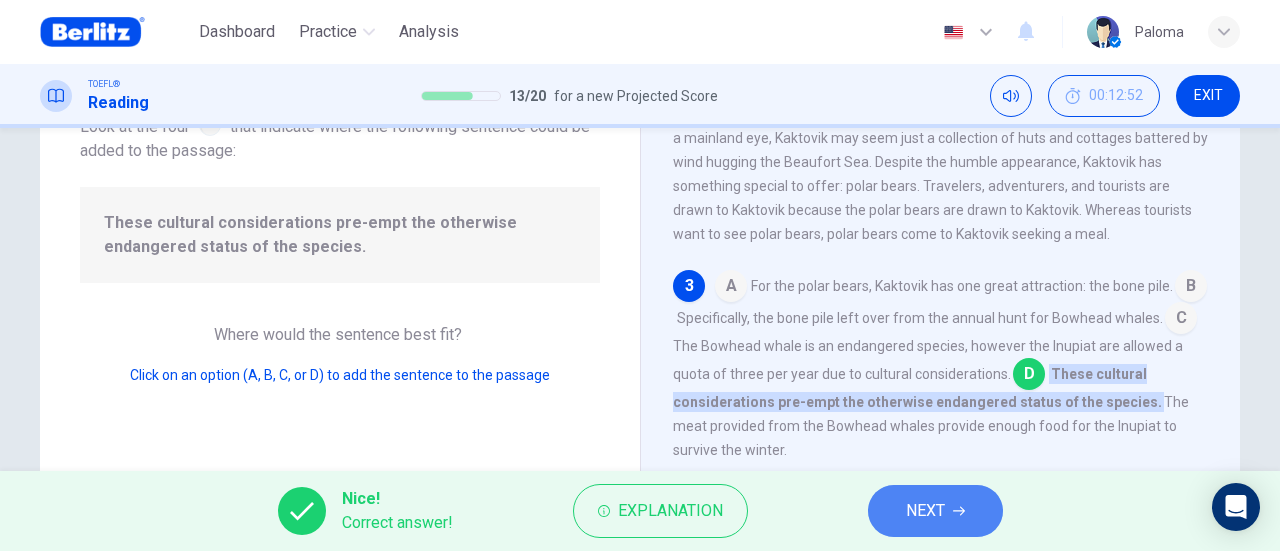 click on "NEXT" at bounding box center (925, 511) 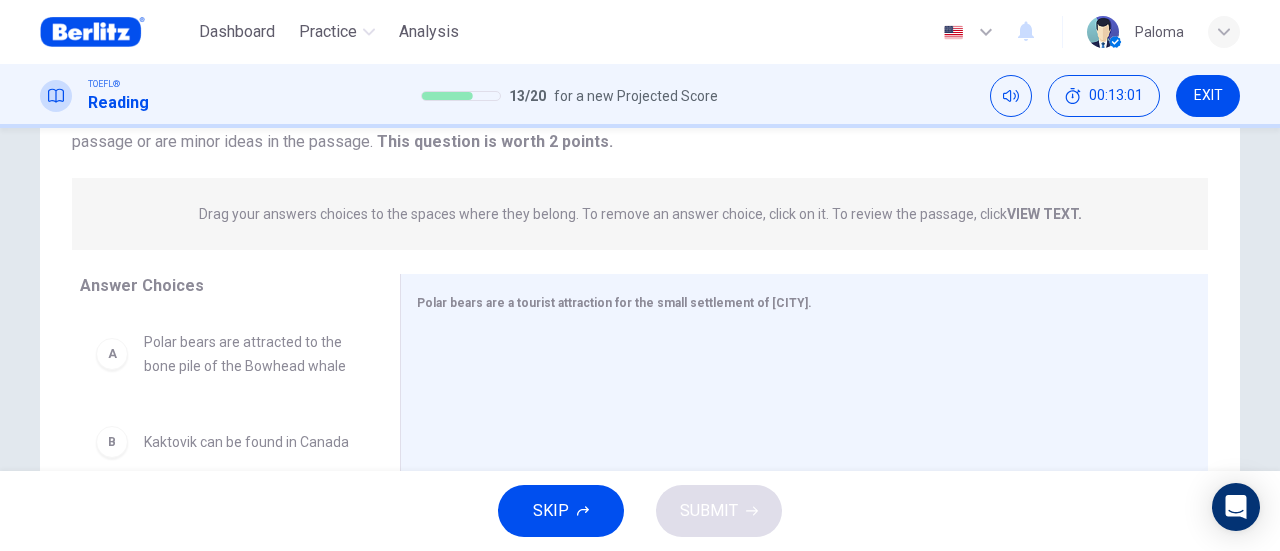 scroll, scrollTop: 200, scrollLeft: 0, axis: vertical 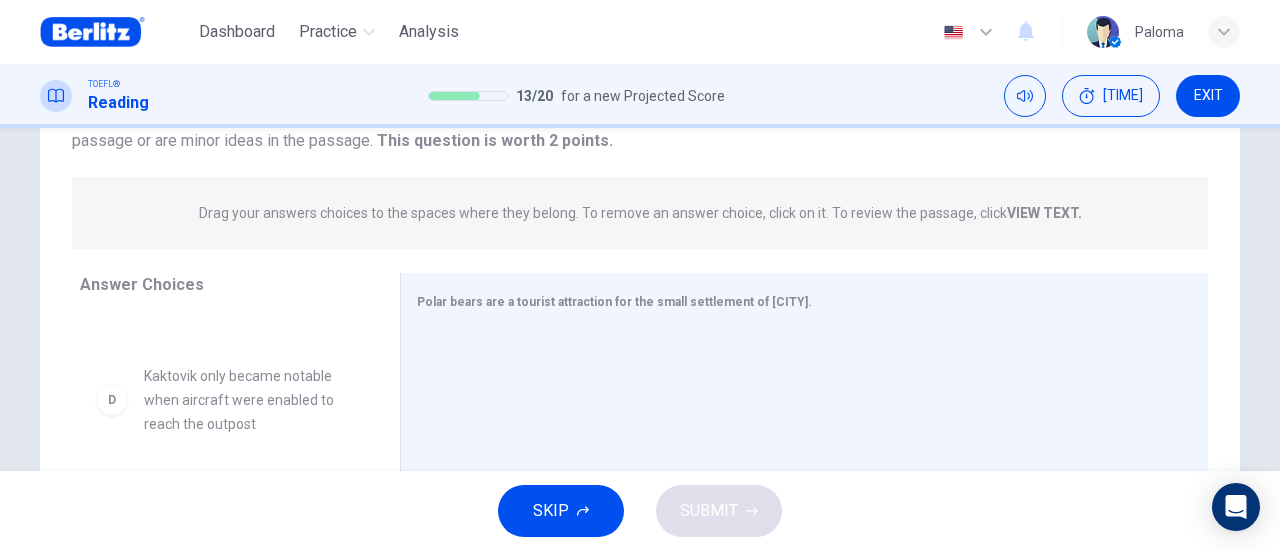 click on "Kaktovik only became notable when aircraft were enabled to reach the outpost" at bounding box center [248, 116] 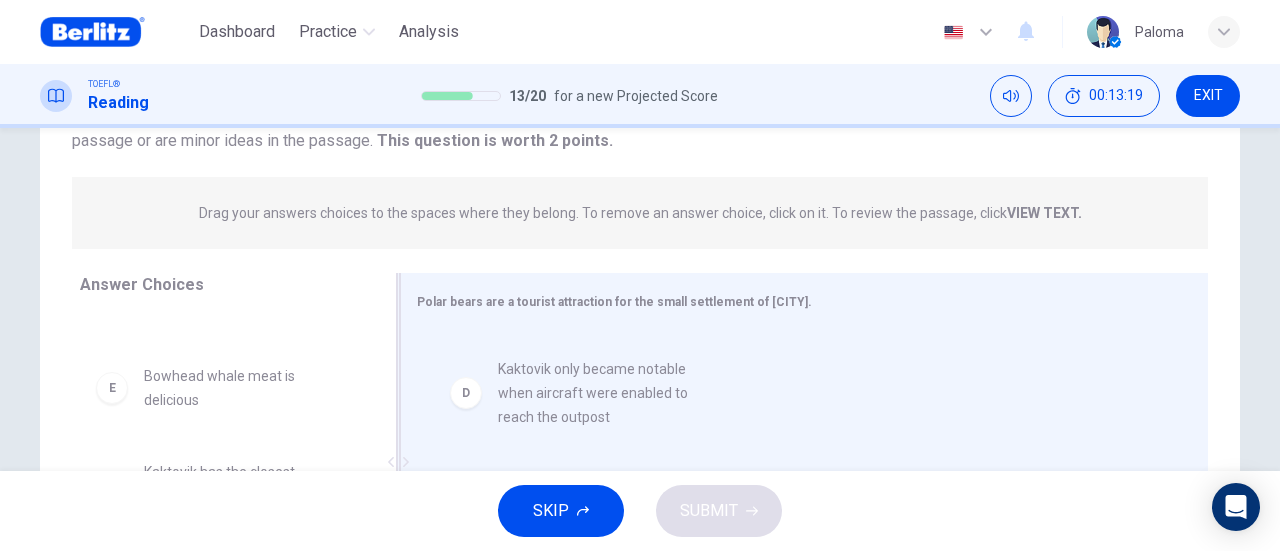 drag, startPoint x: 256, startPoint y: 446, endPoint x: 692, endPoint y: 415, distance: 437.10068 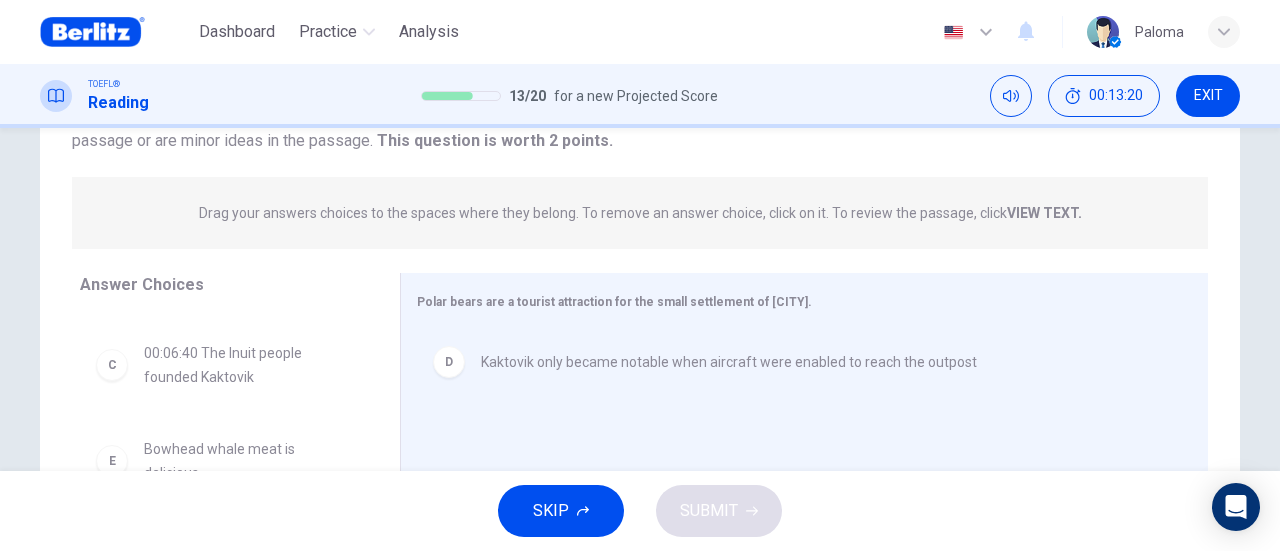 scroll, scrollTop: 180, scrollLeft: 0, axis: vertical 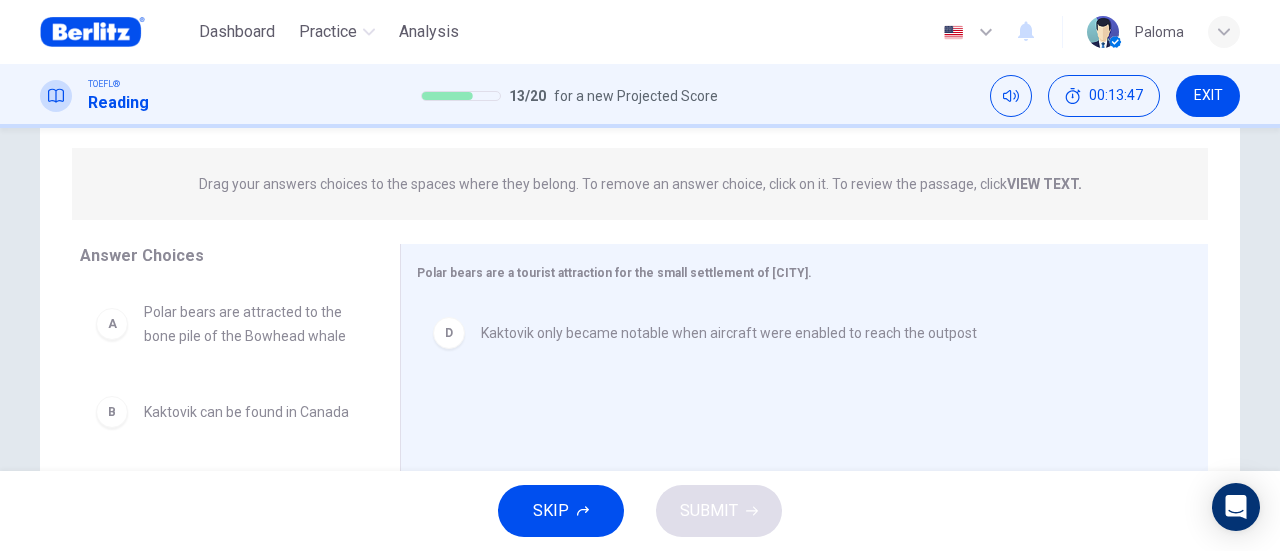 click on "Polar bears are attracted to the bone pile of the Bowhead whale" at bounding box center (248, 324) 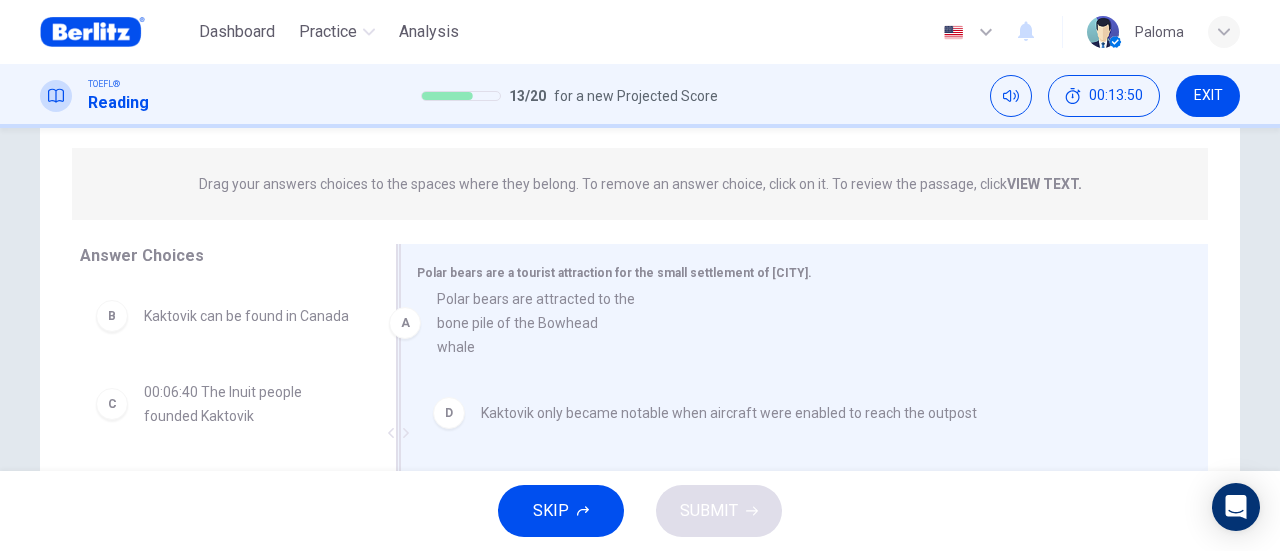 drag, startPoint x: 282, startPoint y: 346, endPoint x: 624, endPoint y: 326, distance: 342.5843 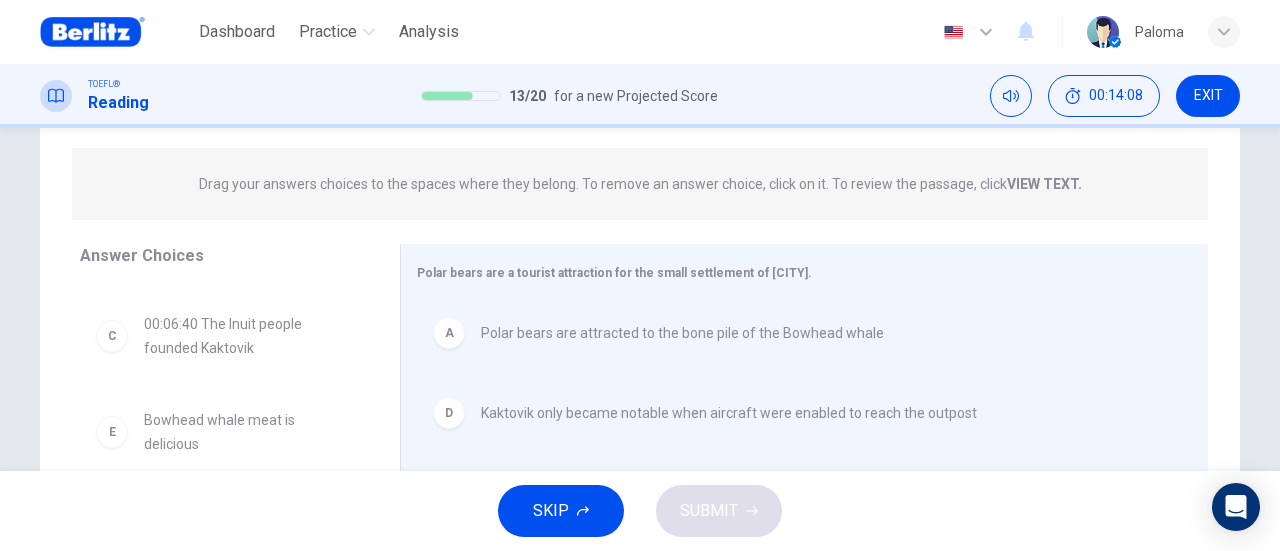 scroll, scrollTop: 84, scrollLeft: 0, axis: vertical 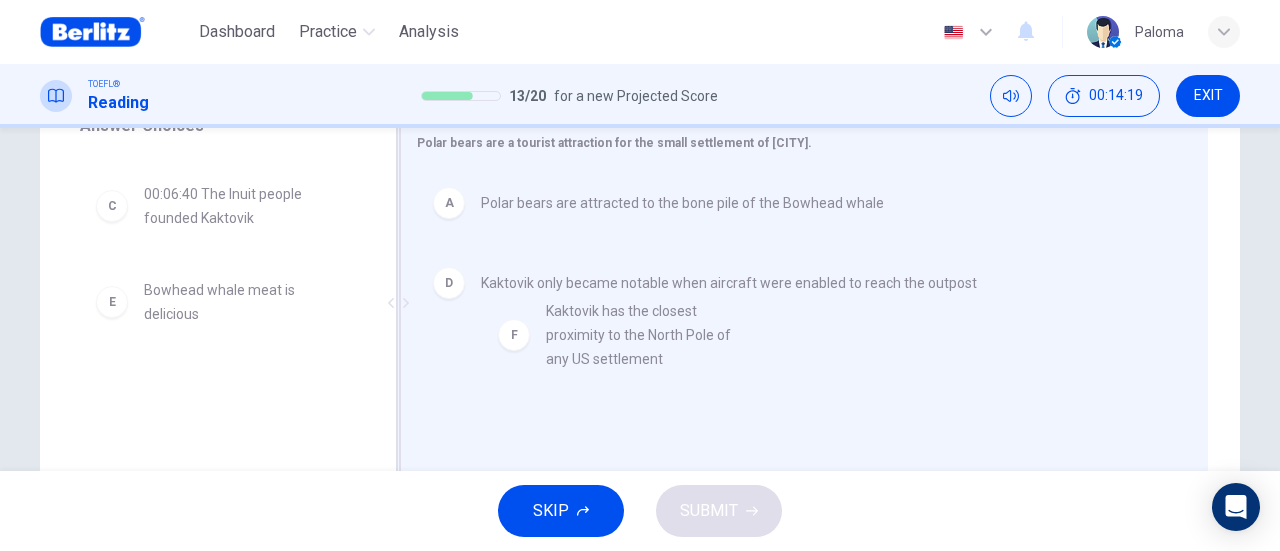 drag, startPoint x: 230, startPoint y: 419, endPoint x: 643, endPoint y: 344, distance: 419.7547 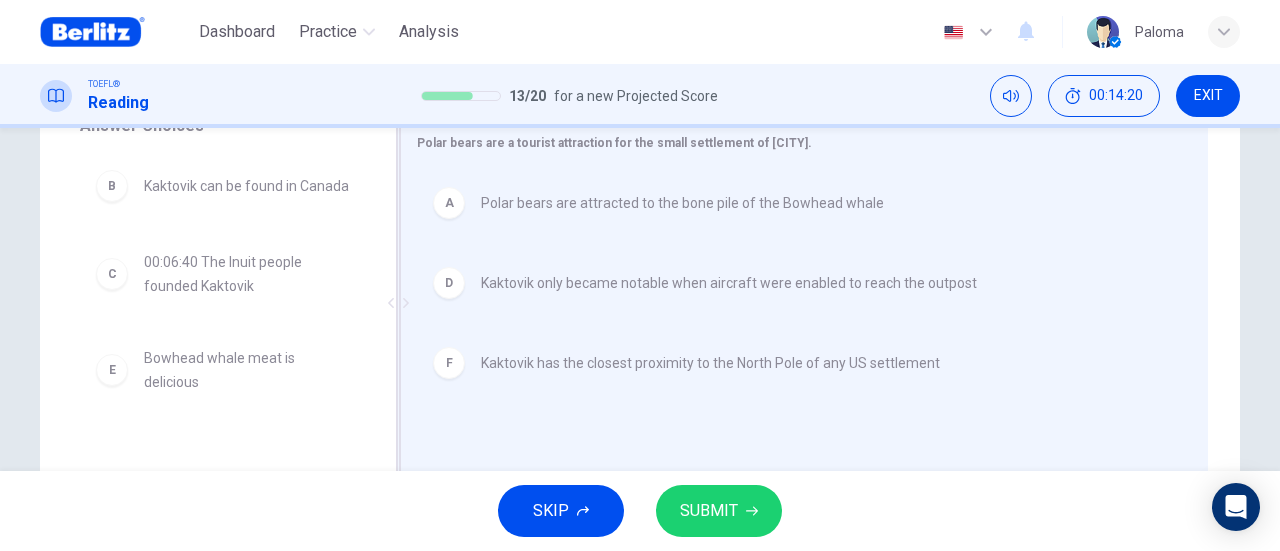 scroll, scrollTop: 0, scrollLeft: 0, axis: both 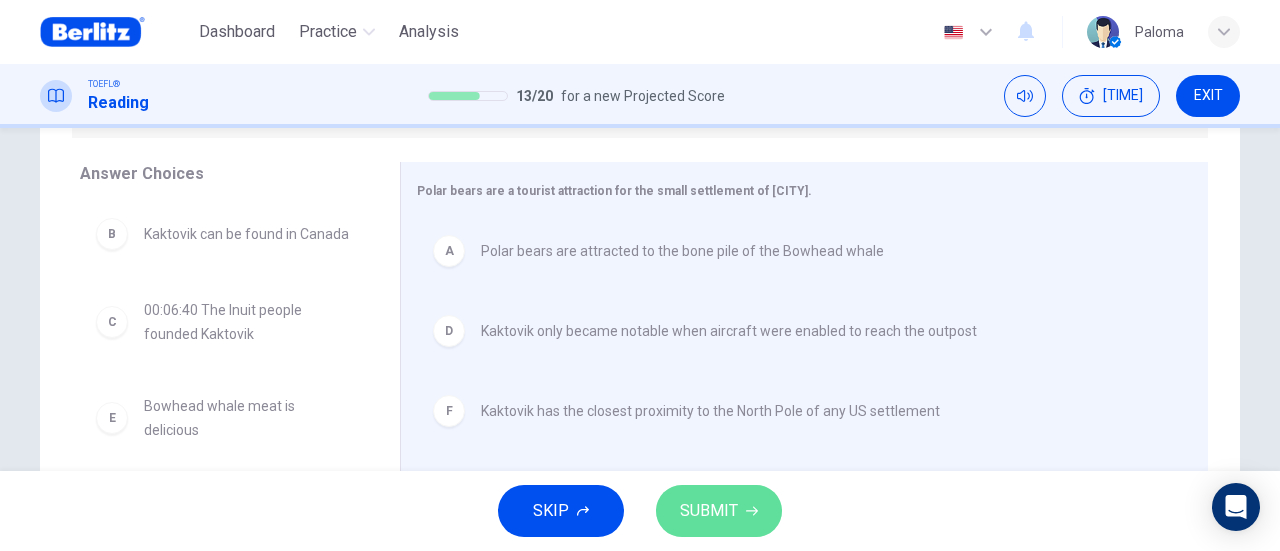 click on "SUBMIT" at bounding box center (709, 511) 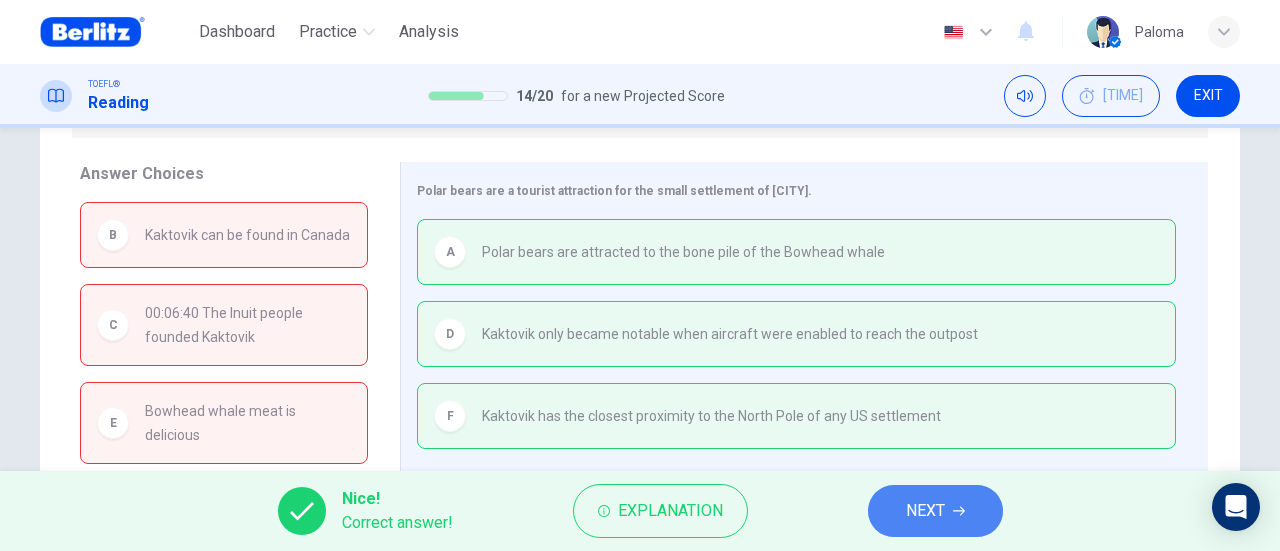 click on "NEXT" at bounding box center (935, 511) 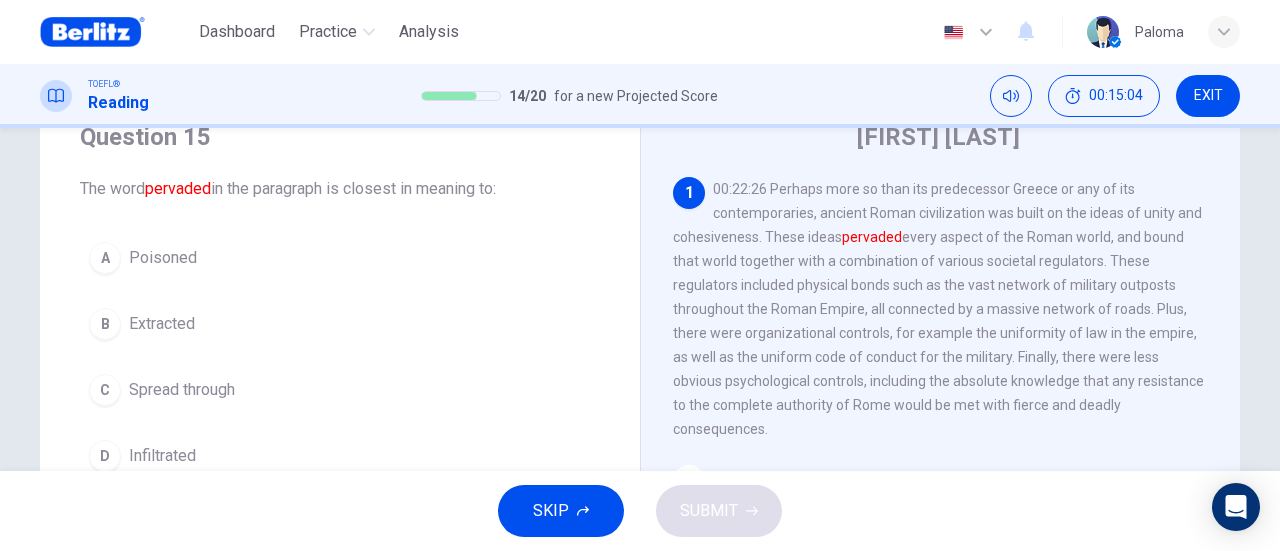 scroll, scrollTop: 91, scrollLeft: 0, axis: vertical 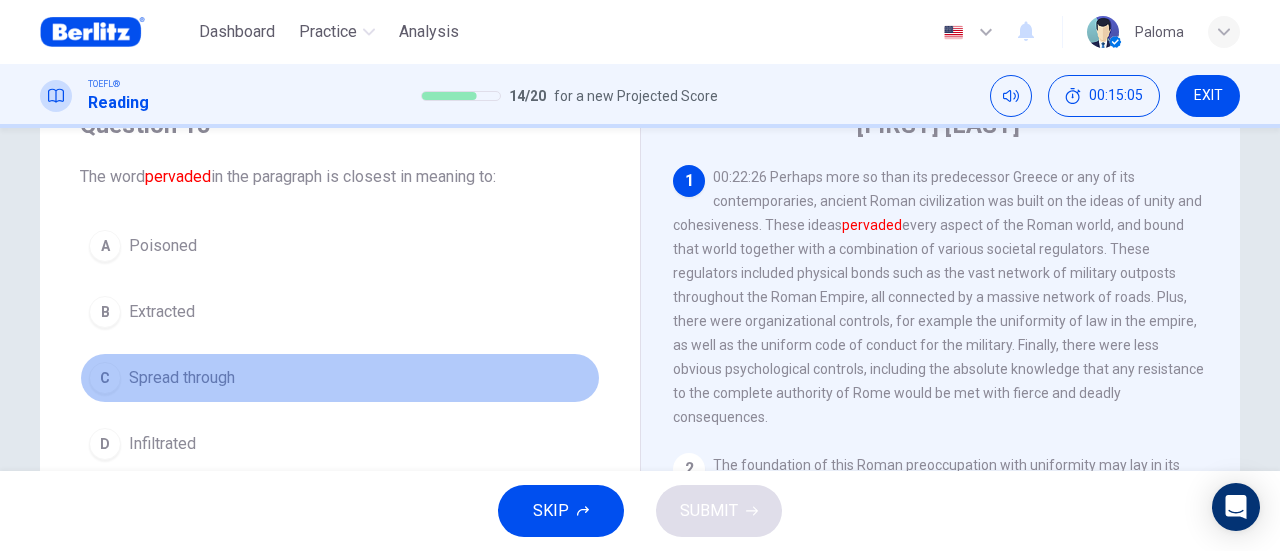 click on "Spread through" at bounding box center [163, 246] 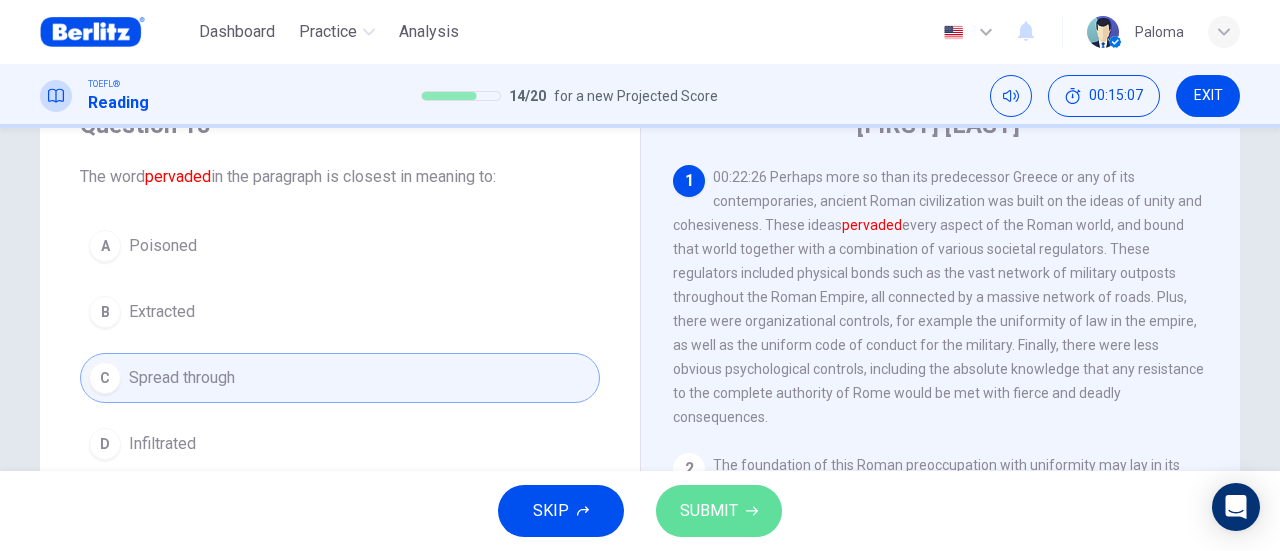 click on "SUBMIT" at bounding box center (719, 511) 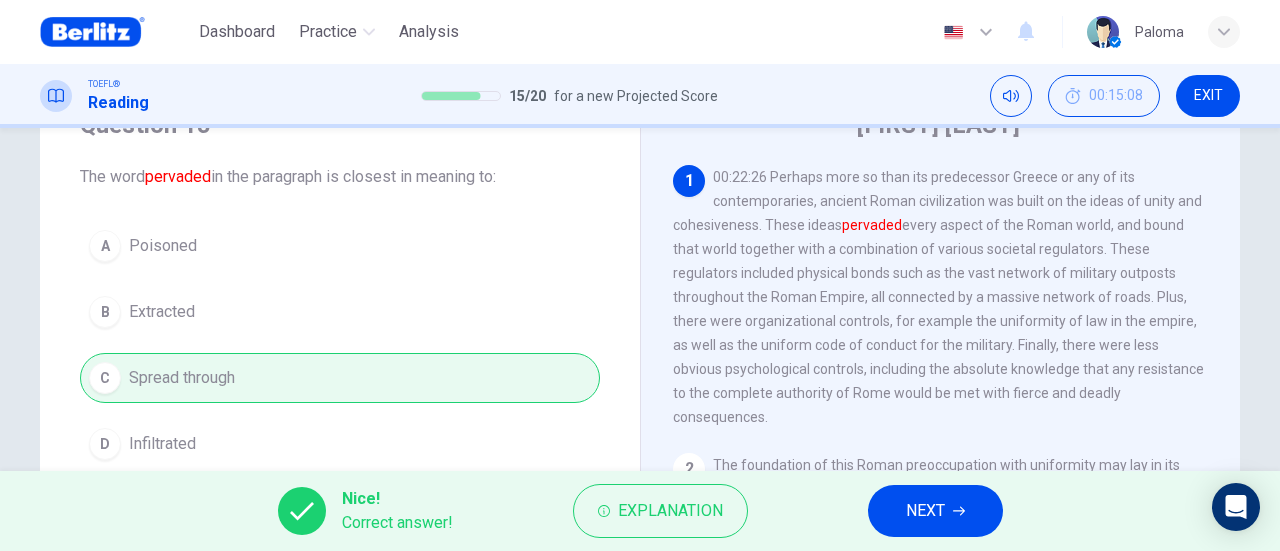 click on "NEXT" at bounding box center (935, 511) 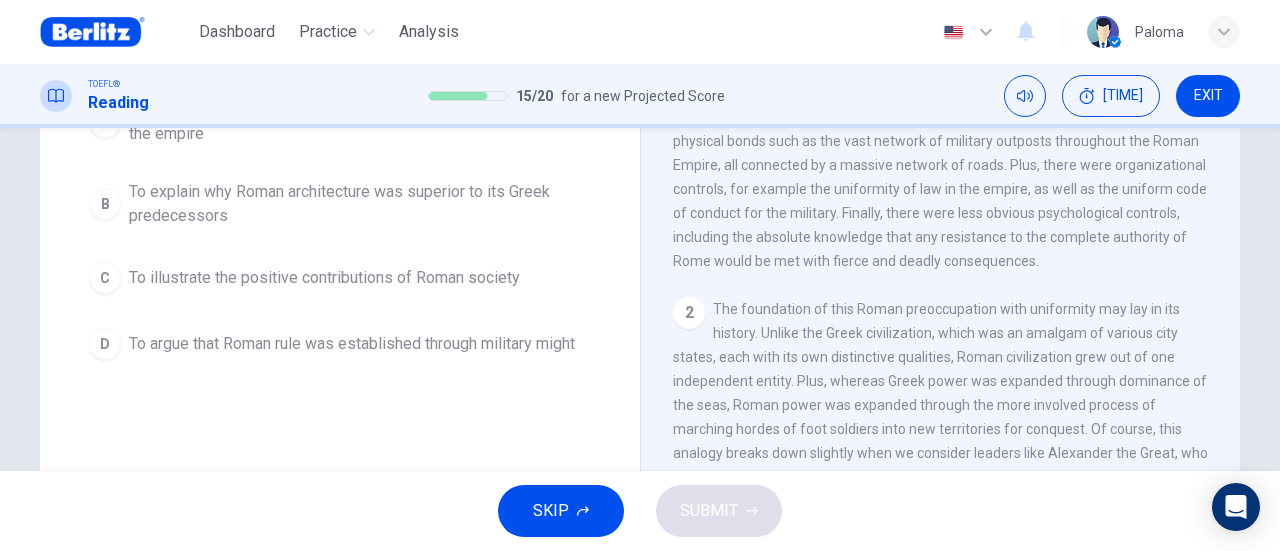 scroll, scrollTop: 193, scrollLeft: 0, axis: vertical 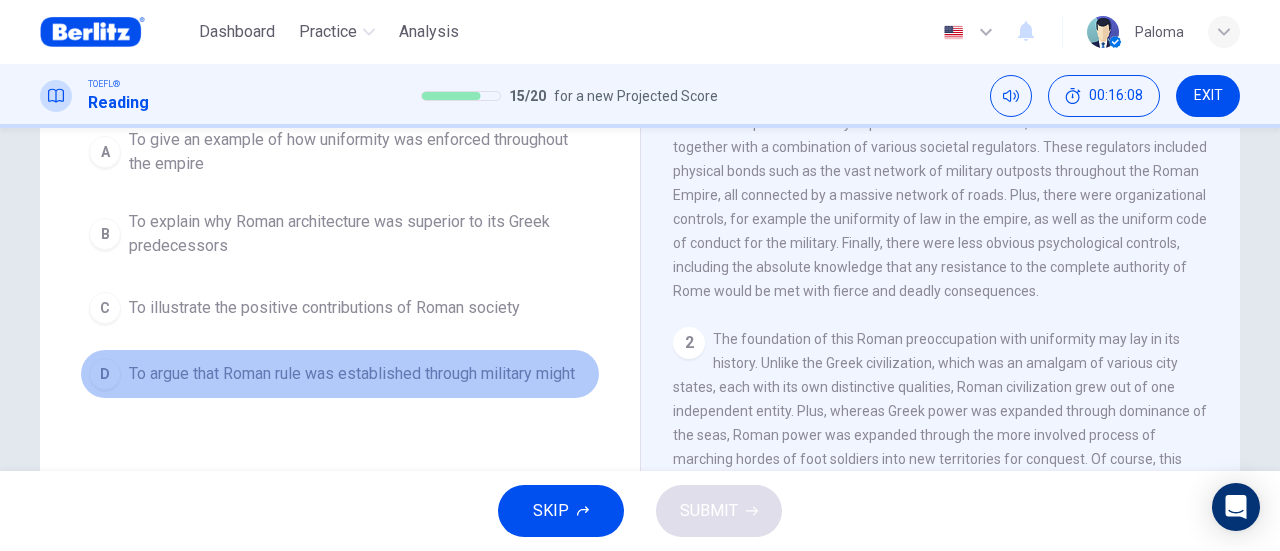 click on "To argue that Roman rule was established through military might" at bounding box center [360, 152] 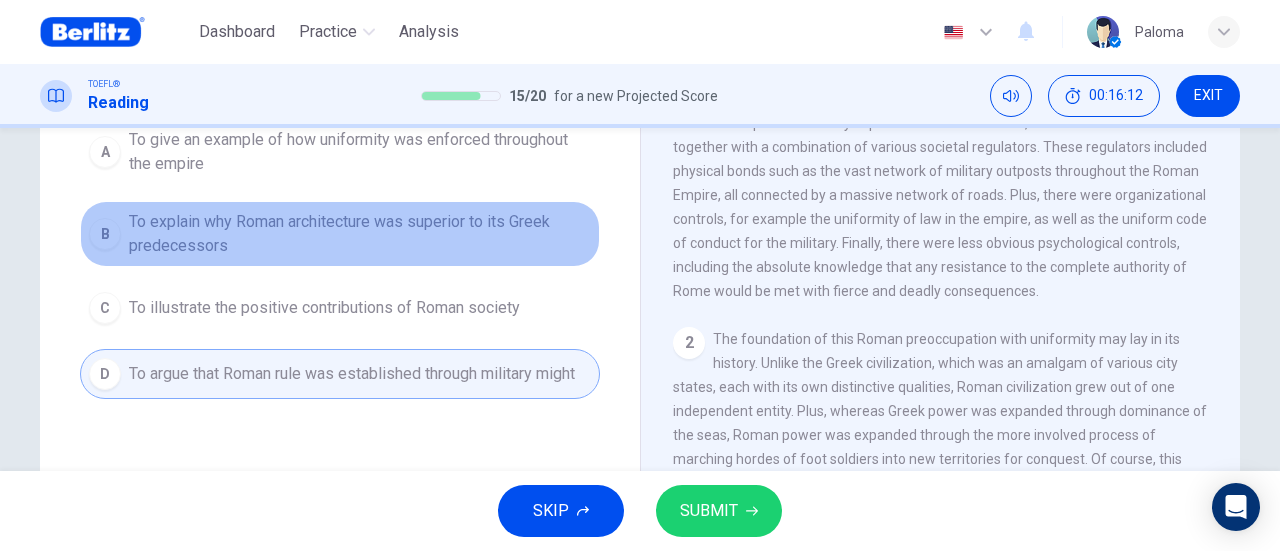 click on "To explain why Roman architecture was superior to its Greek predecessors" at bounding box center (360, 152) 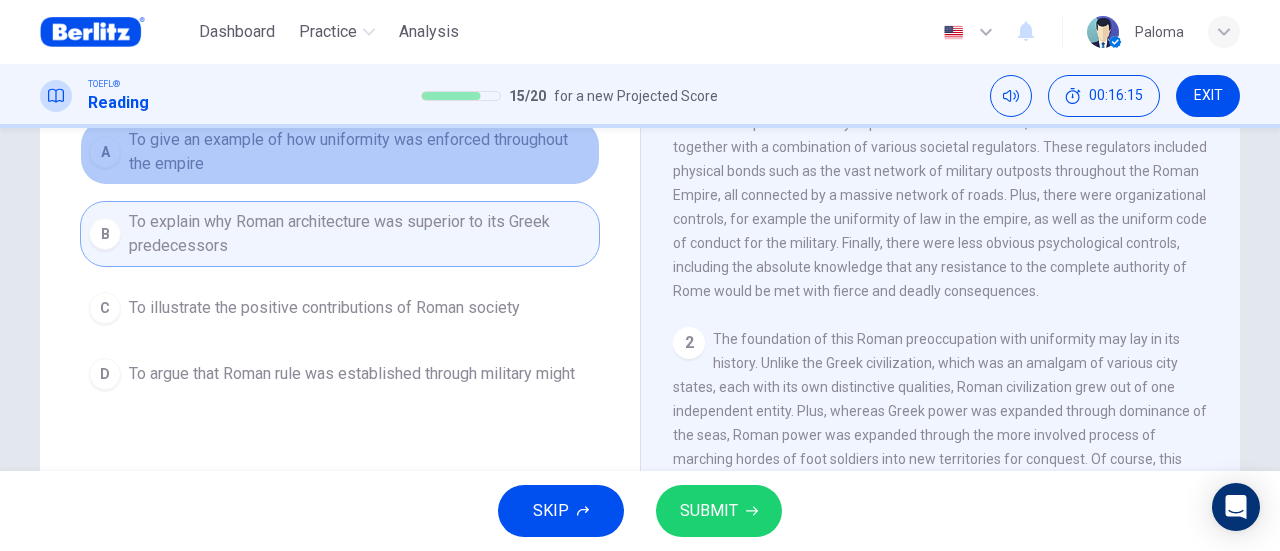 click on "To give an example of how uniformity was enforced throughout the empire" at bounding box center [360, 152] 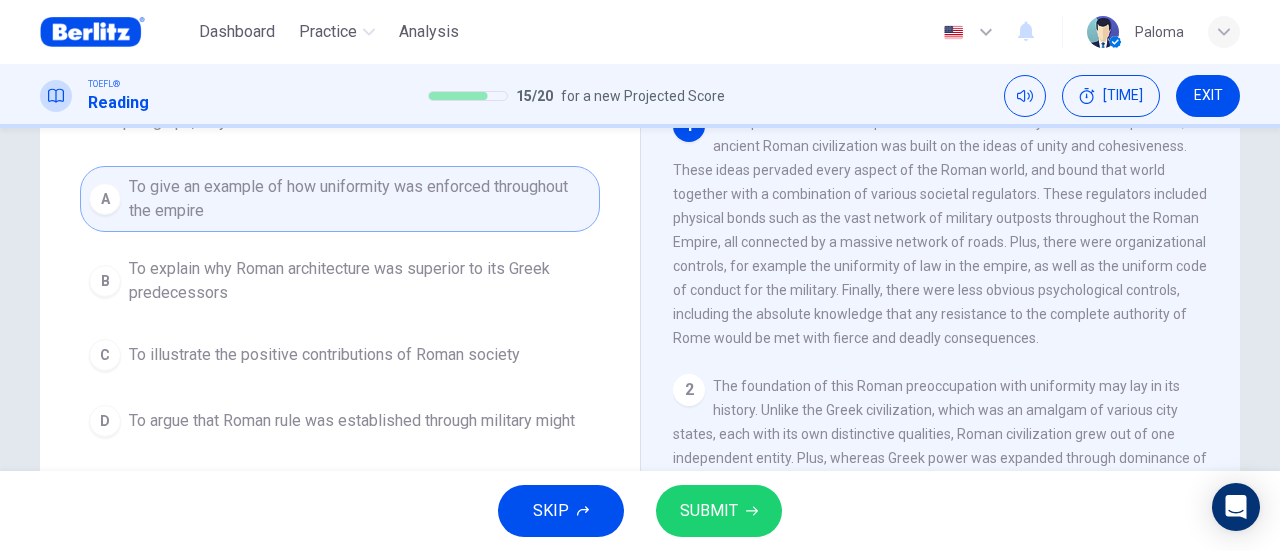 scroll, scrollTop: 145, scrollLeft: 0, axis: vertical 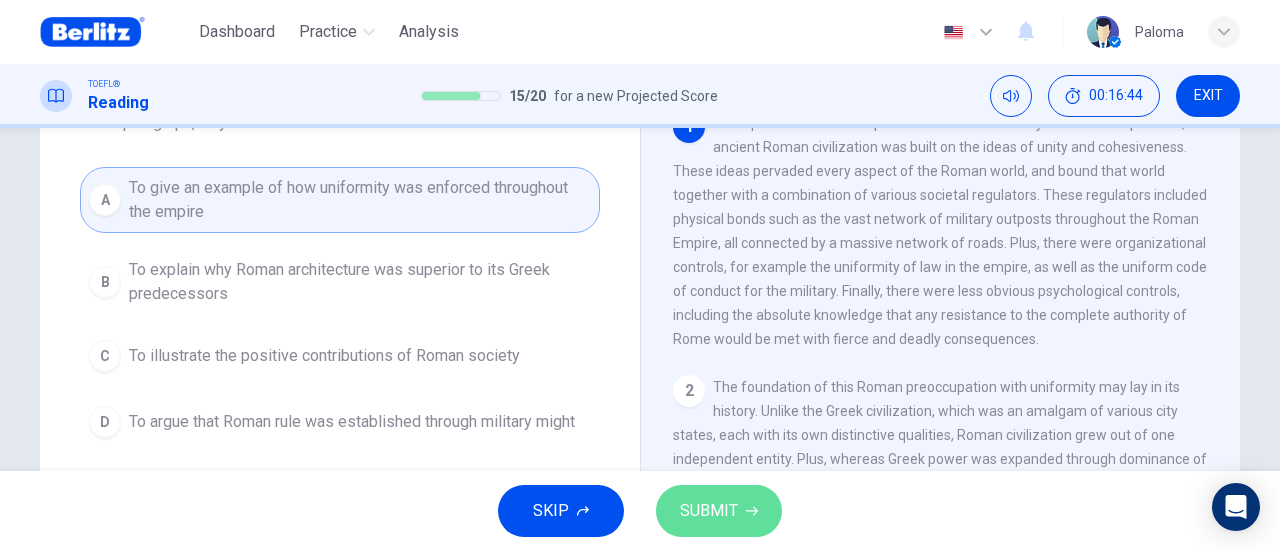 click on "SUBMIT" at bounding box center [719, 511] 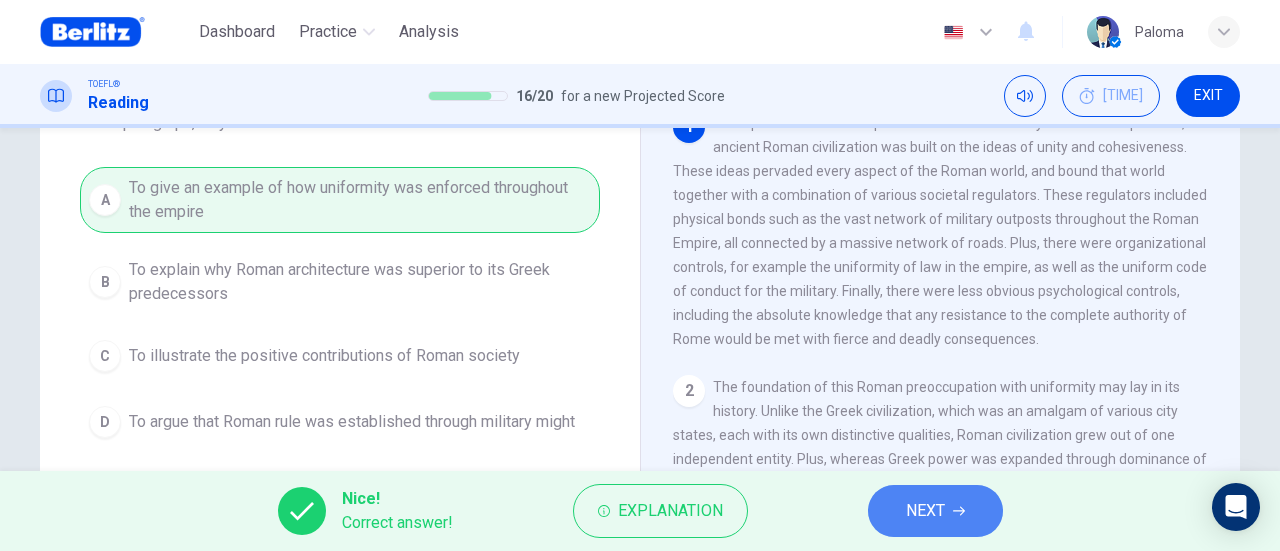 click on "NEXT" at bounding box center [925, 511] 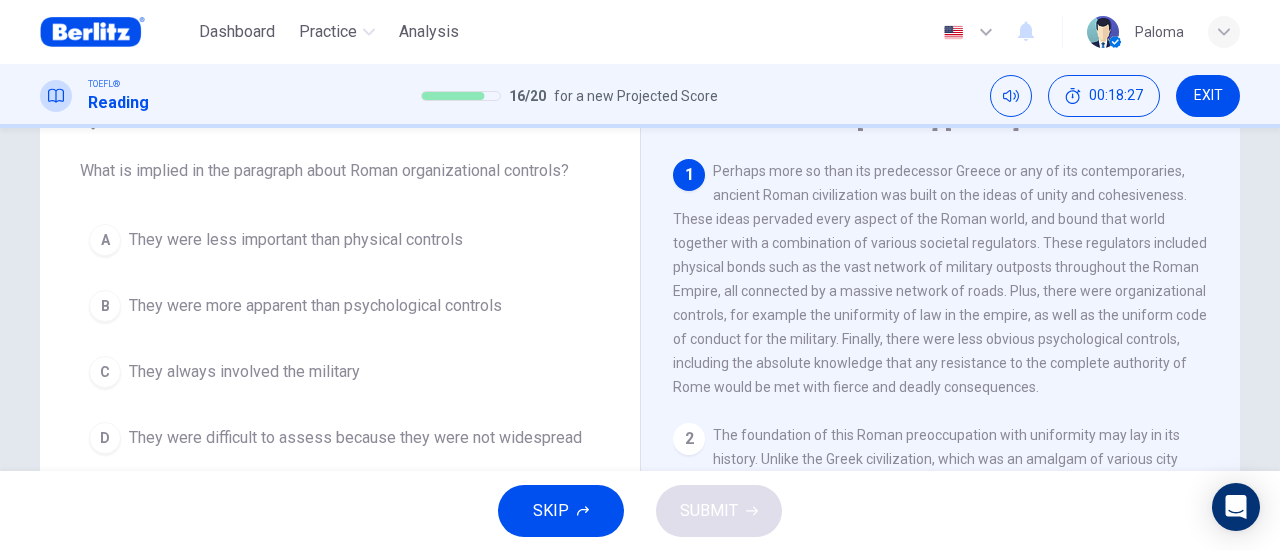 scroll, scrollTop: 98, scrollLeft: 0, axis: vertical 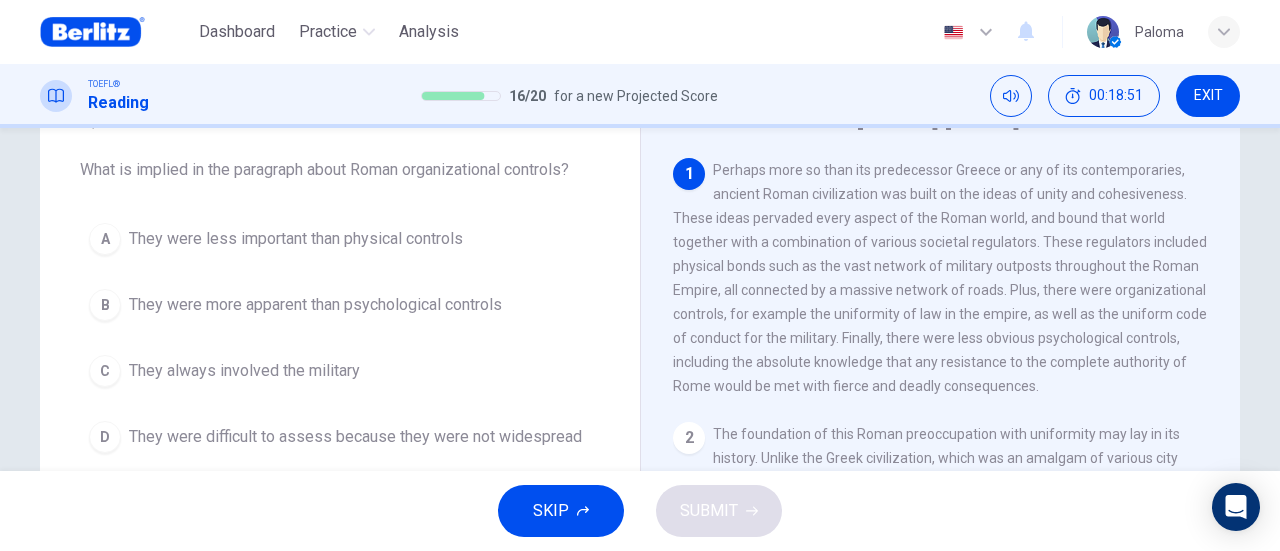 click on "C They always involved the military" at bounding box center (340, 371) 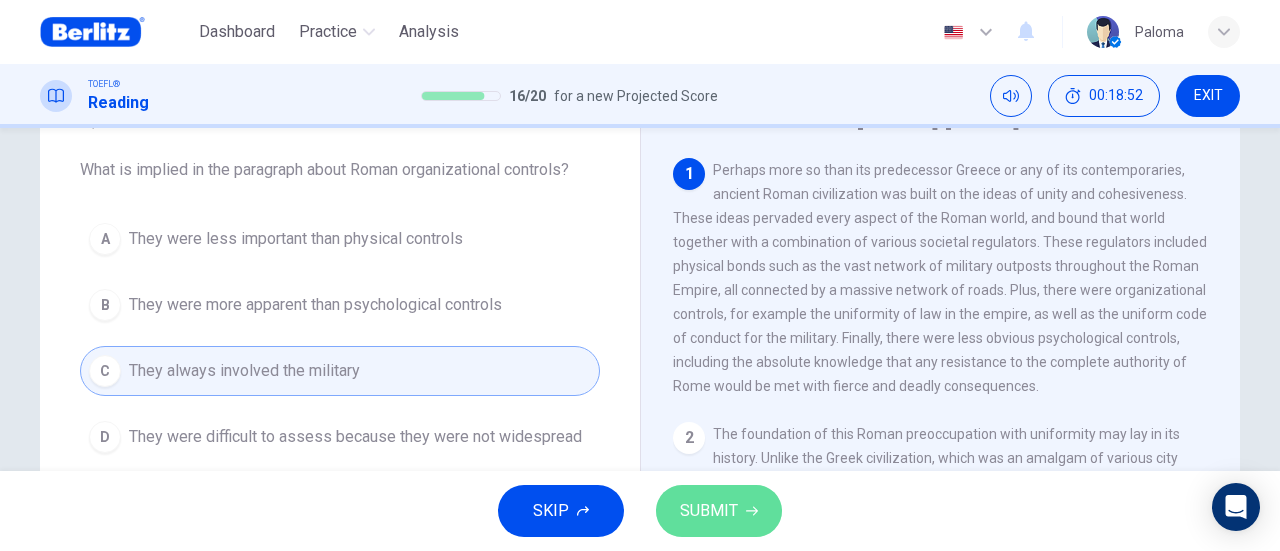 click on "SUBMIT" at bounding box center [709, 511] 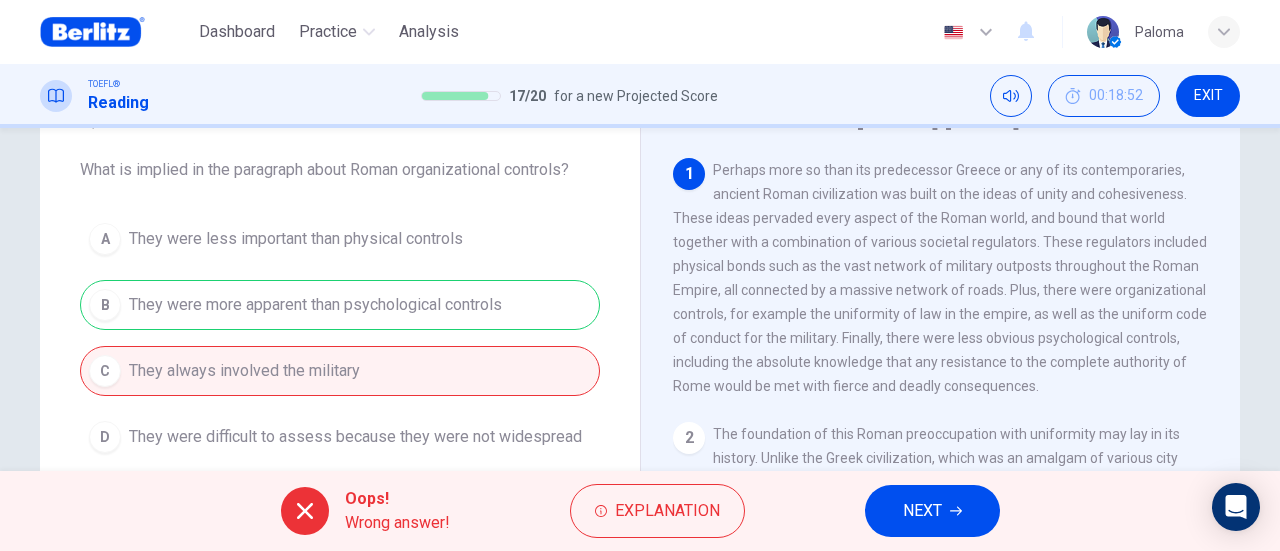 click on "NEXT" at bounding box center [932, 511] 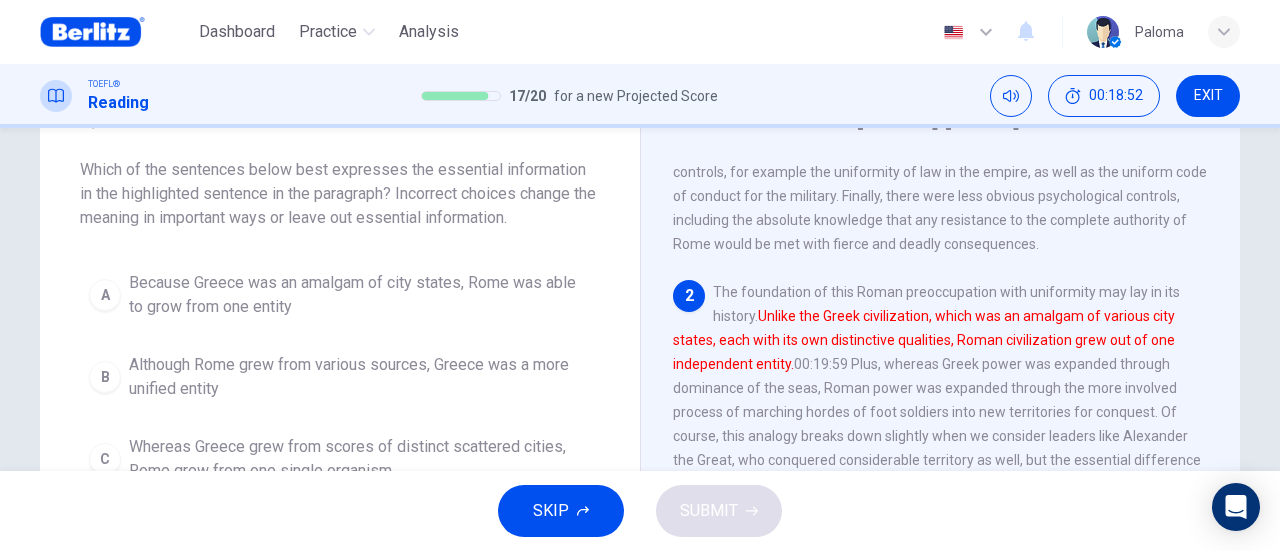 scroll, scrollTop: 142, scrollLeft: 0, axis: vertical 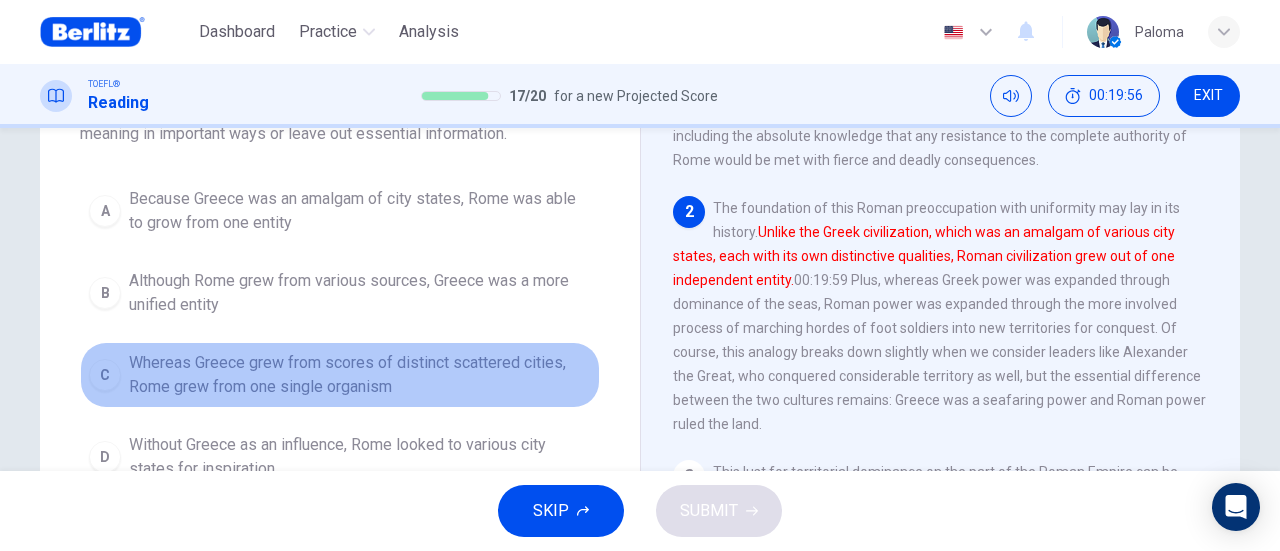 click on "Whereas Greece grew from scores of distinct scattered cities, Rome grew from one
single organism" at bounding box center (360, 211) 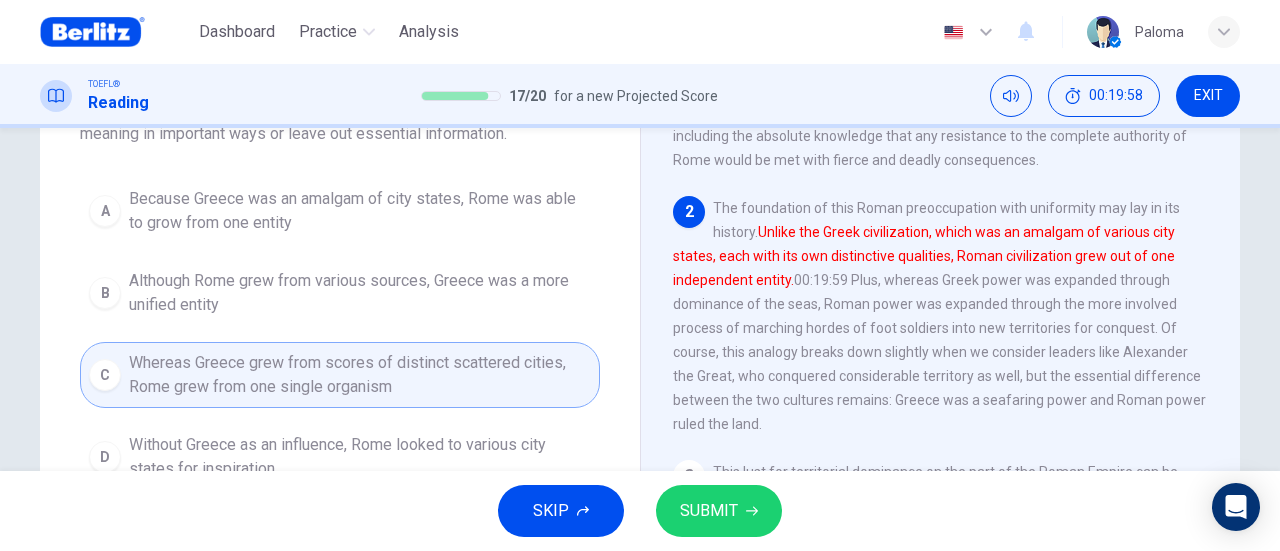 scroll, scrollTop: 196, scrollLeft: 0, axis: vertical 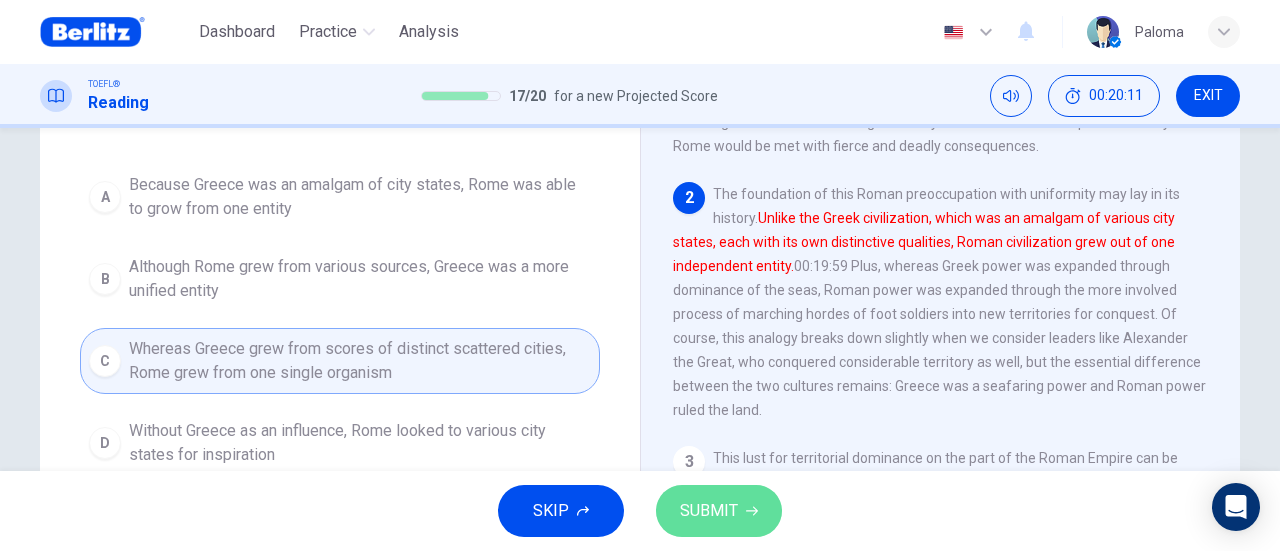 click on "SUBMIT" at bounding box center (709, 511) 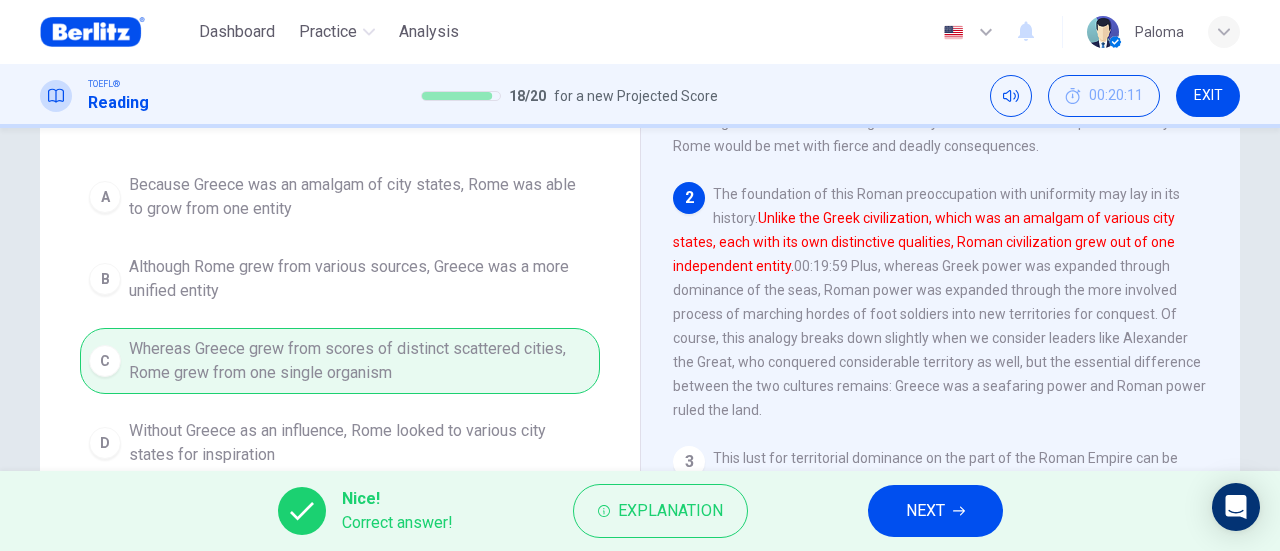 click on "NEXT" at bounding box center [925, 511] 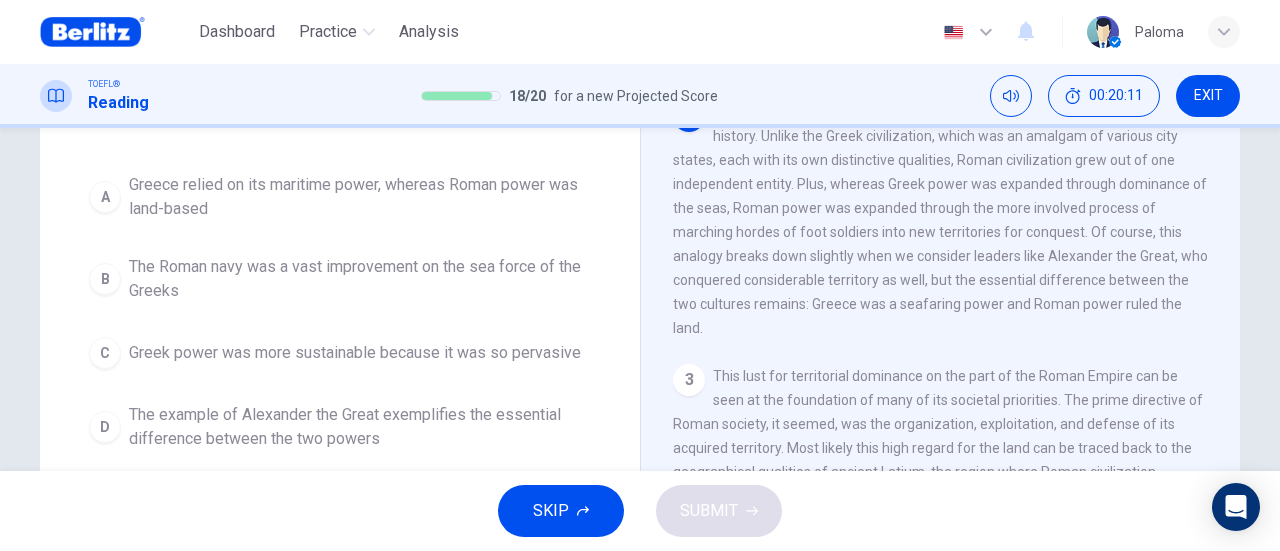 scroll, scrollTop: 270, scrollLeft: 0, axis: vertical 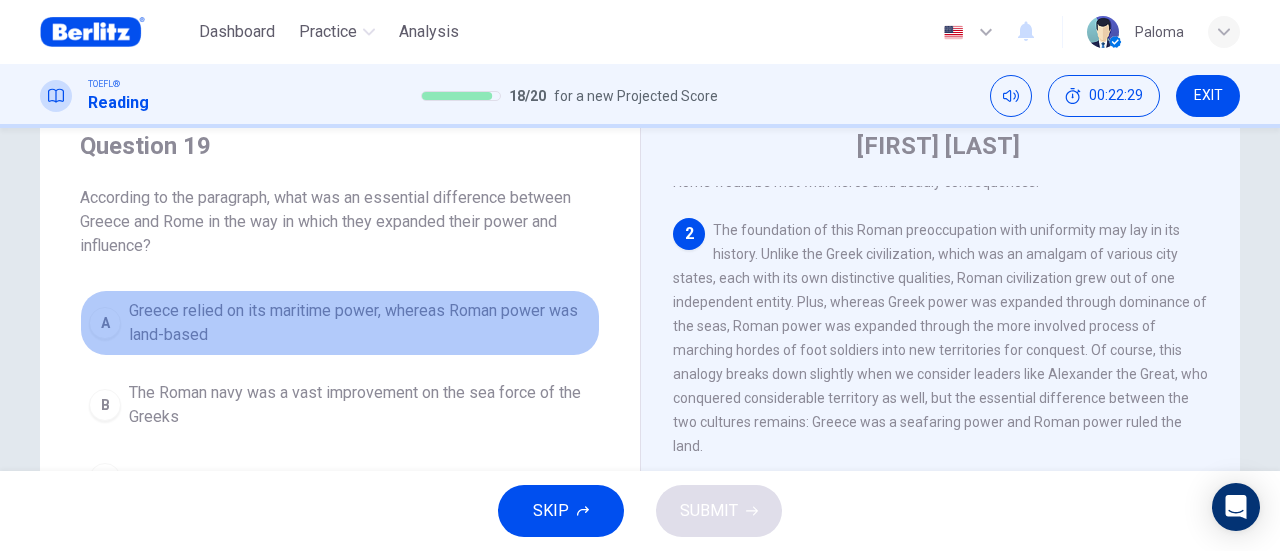 click on "Greece relied on its maritime power, whereas Roman power was land-based" at bounding box center [360, 323] 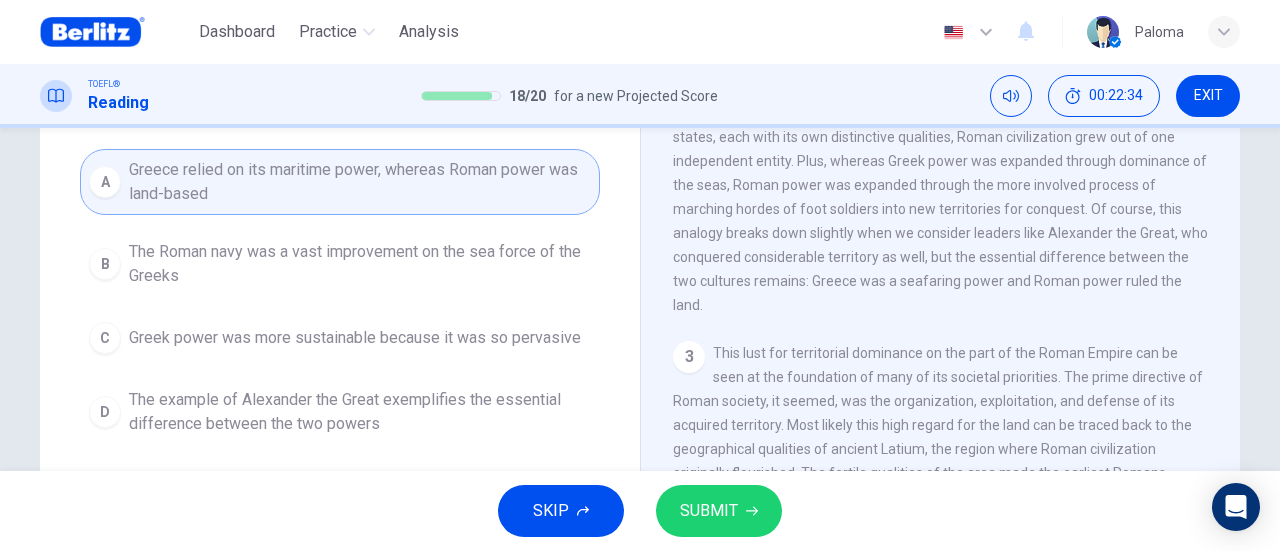 scroll, scrollTop: 211, scrollLeft: 0, axis: vertical 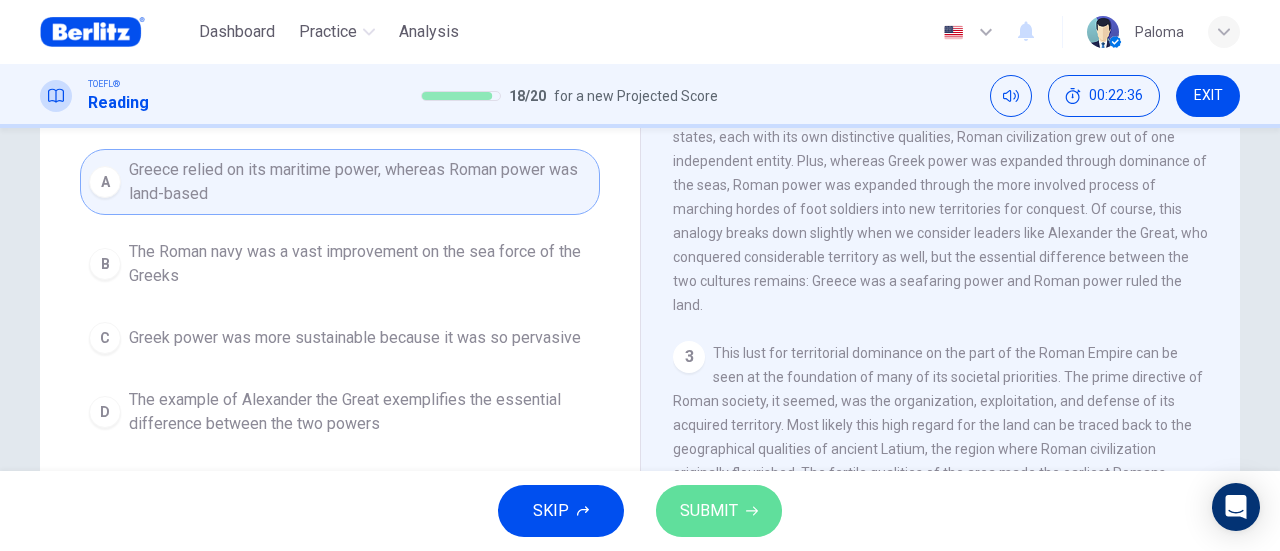click on "SUBMIT" at bounding box center (709, 511) 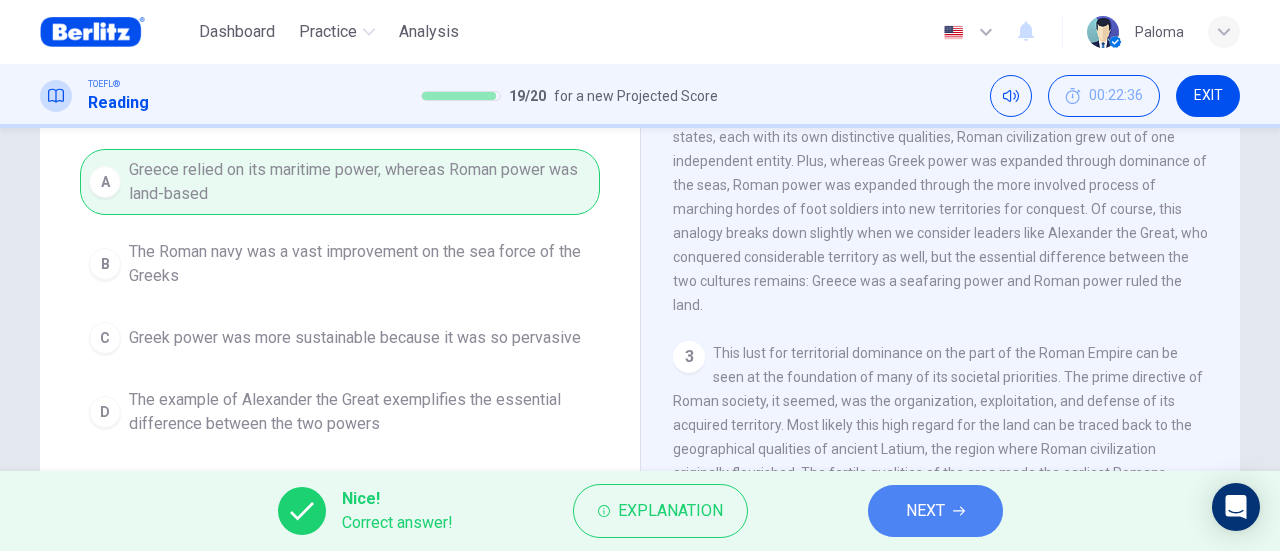 click on "NEXT" at bounding box center [925, 511] 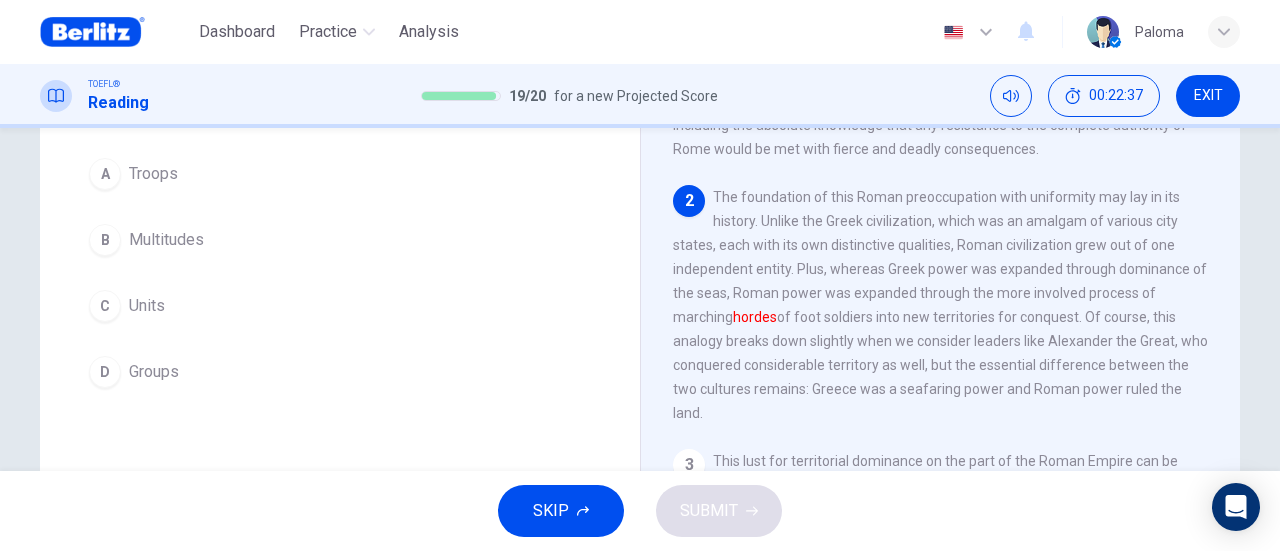 scroll, scrollTop: 170, scrollLeft: 0, axis: vertical 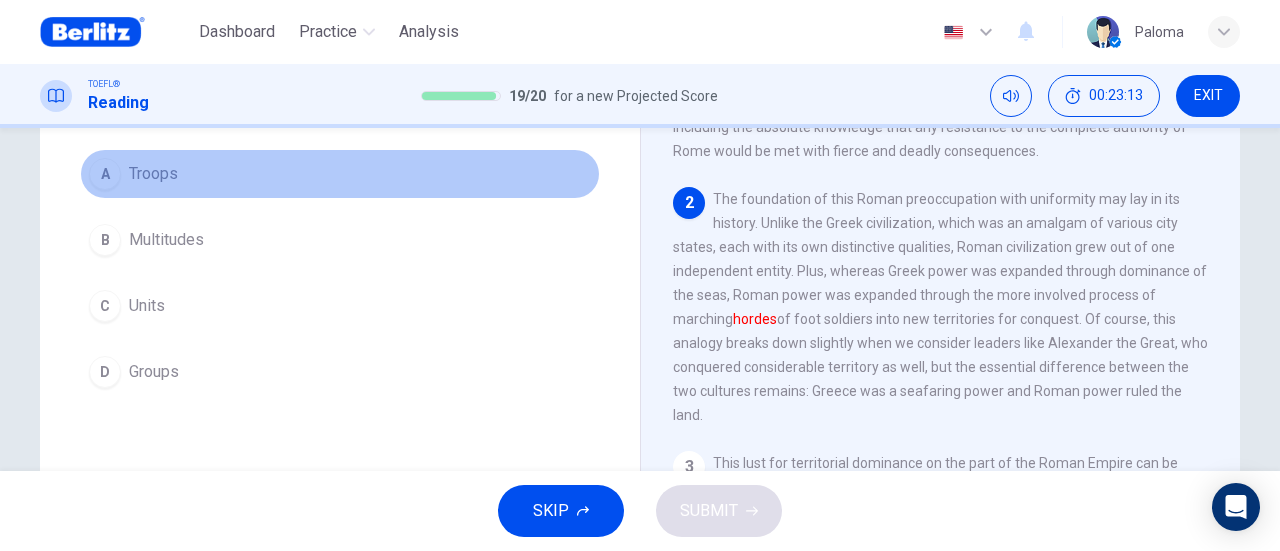 click on "A Troops" at bounding box center (340, 174) 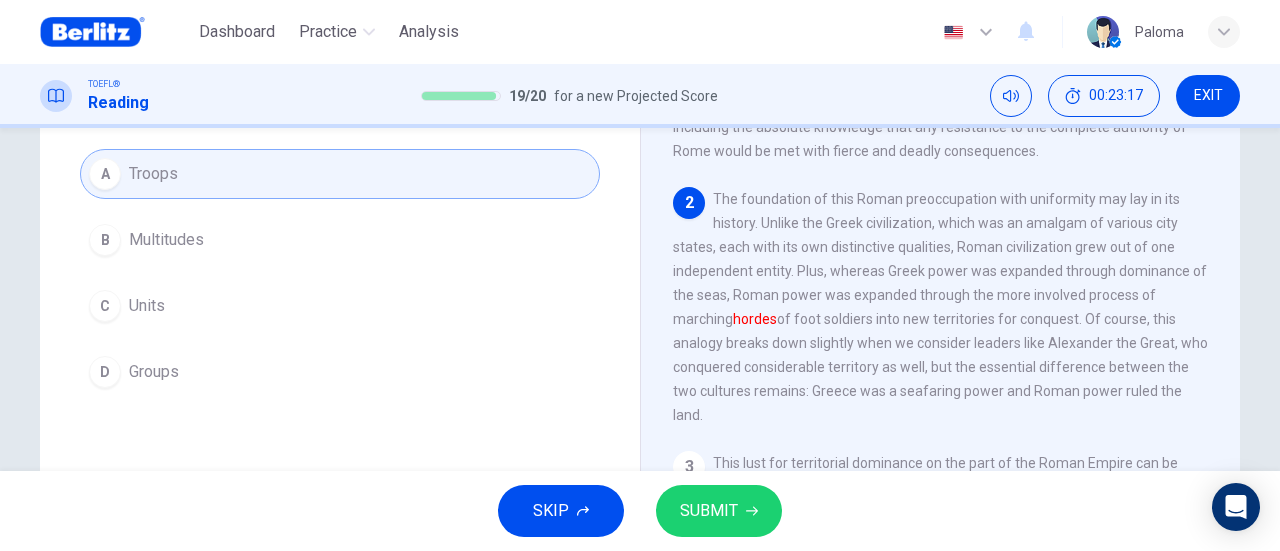 click at bounding box center (752, 511) 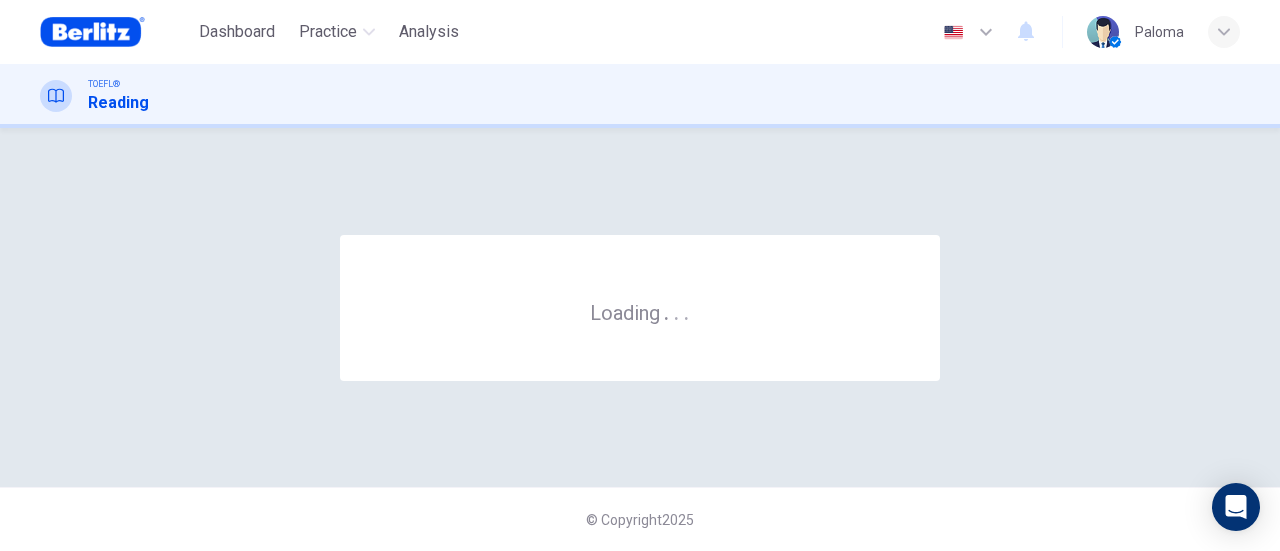 scroll, scrollTop: 0, scrollLeft: 0, axis: both 